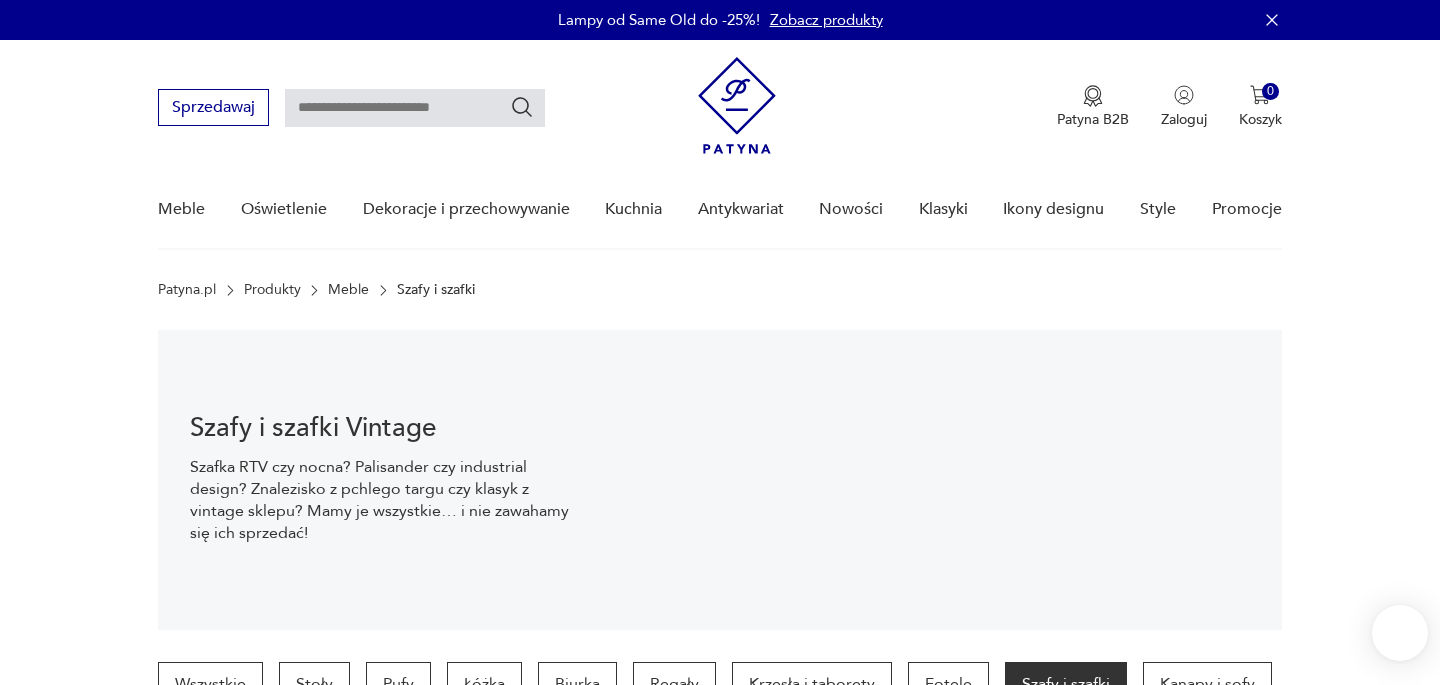 scroll, scrollTop: 30, scrollLeft: 0, axis: vertical 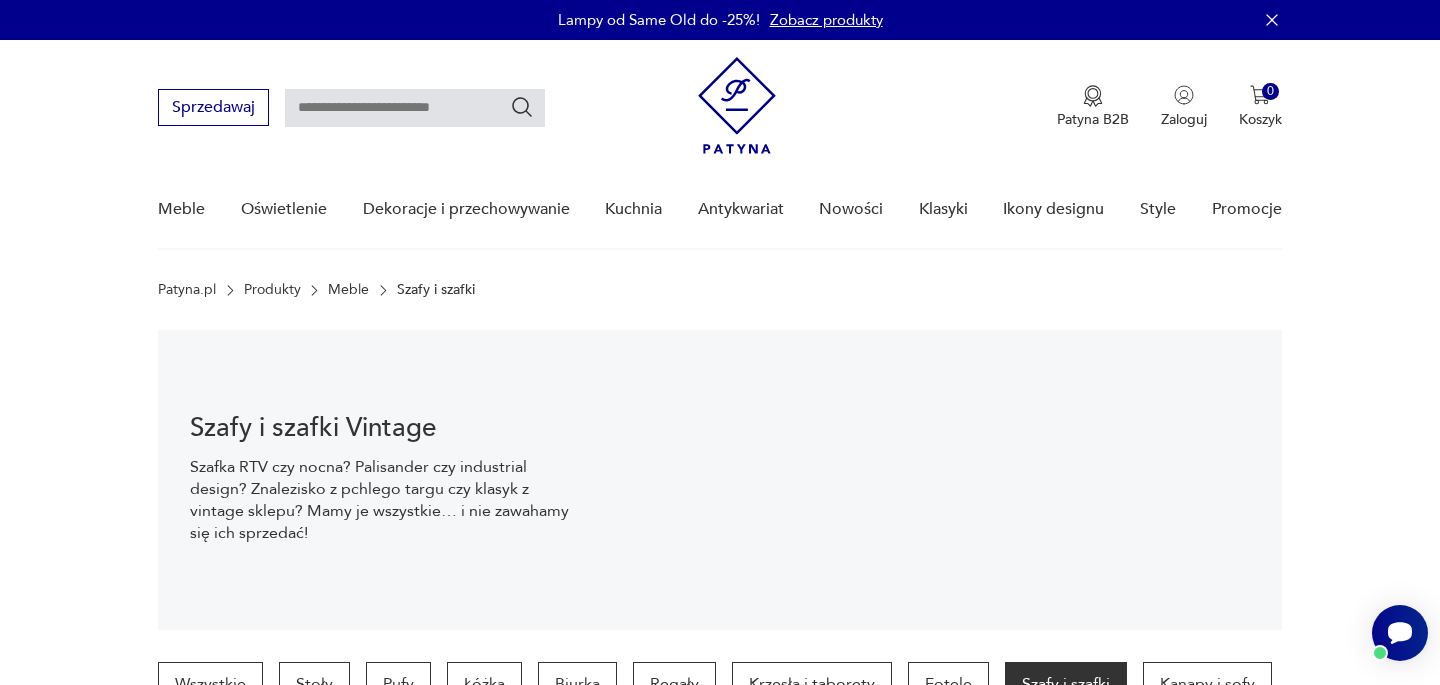 click at bounding box center [415, 108] 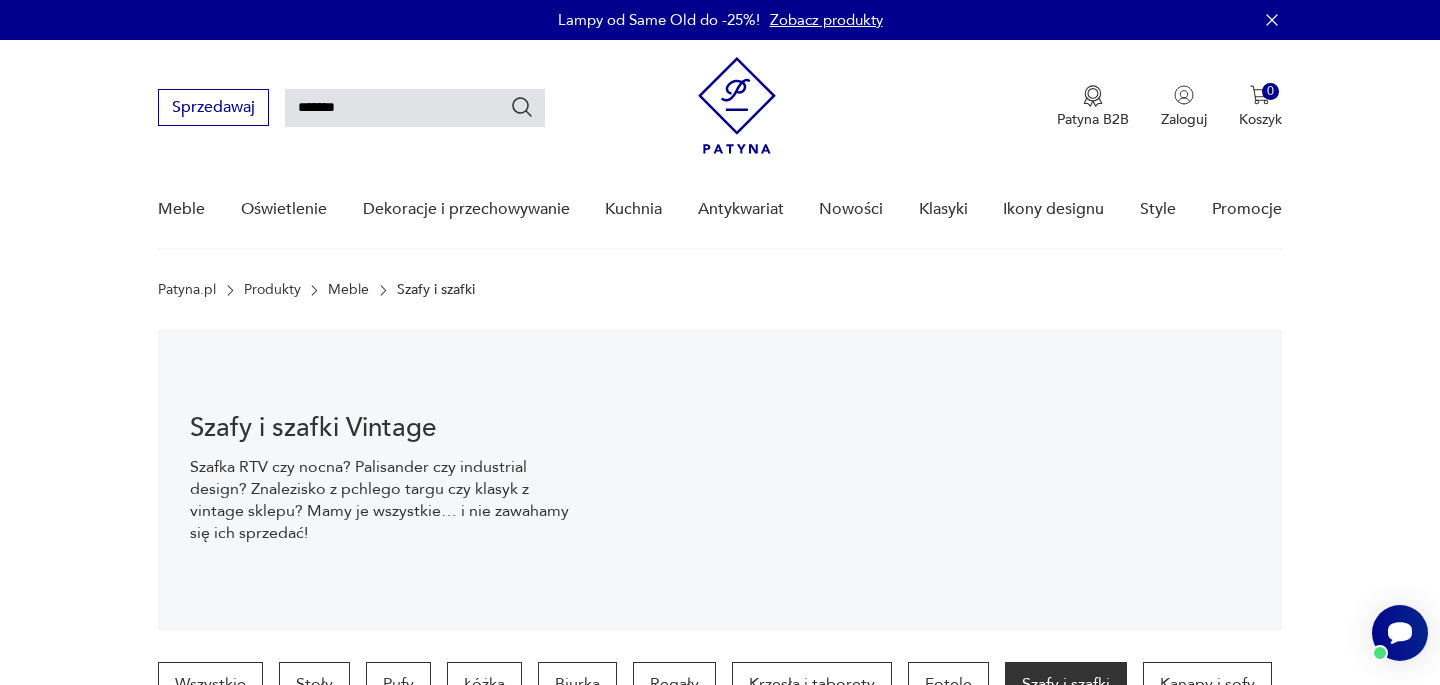 type on "*******" 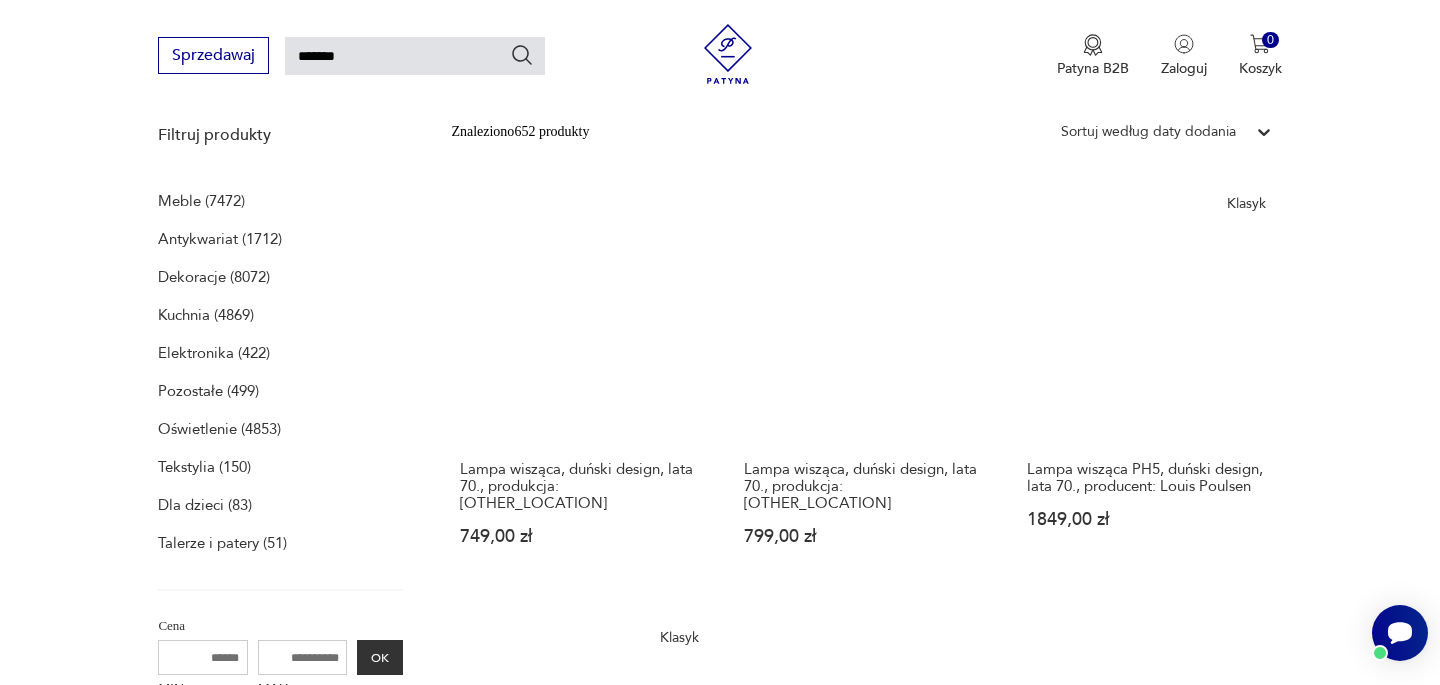 scroll, scrollTop: 262, scrollLeft: 0, axis: vertical 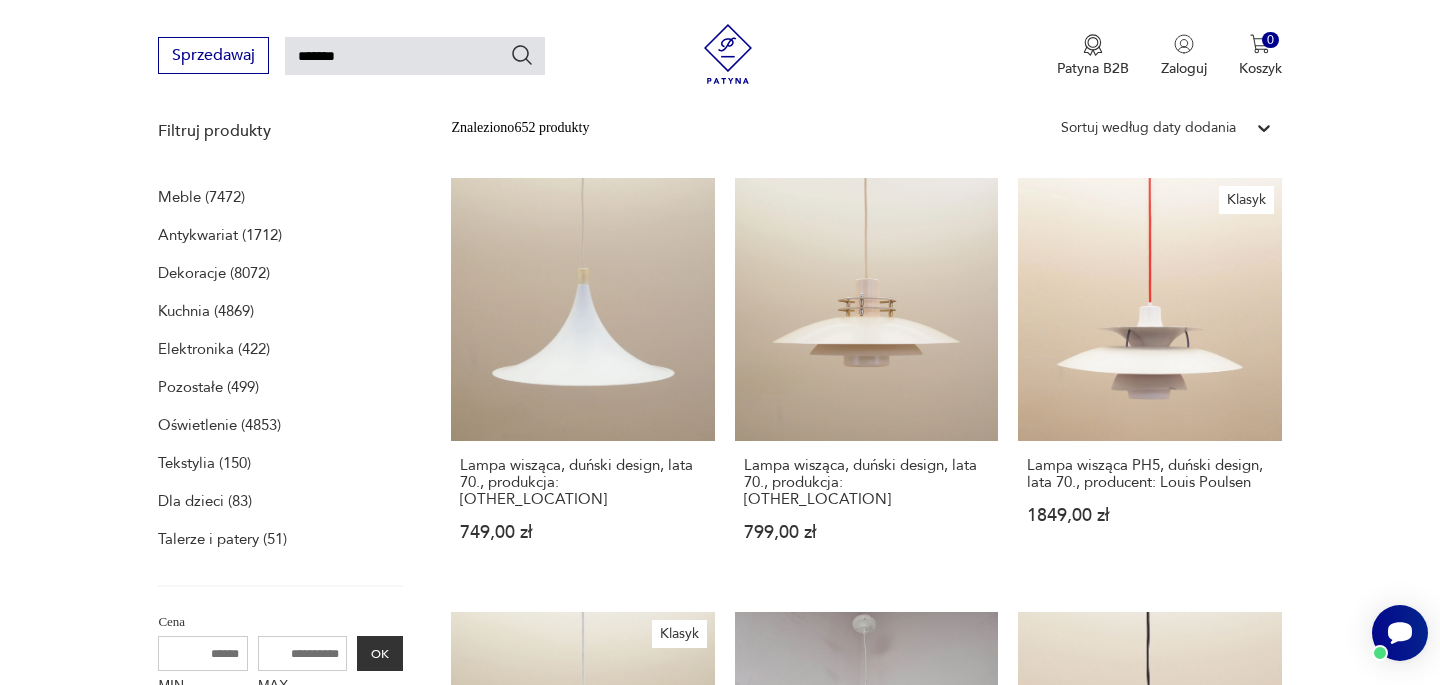 click on "Meble (7472)" at bounding box center (201, 197) 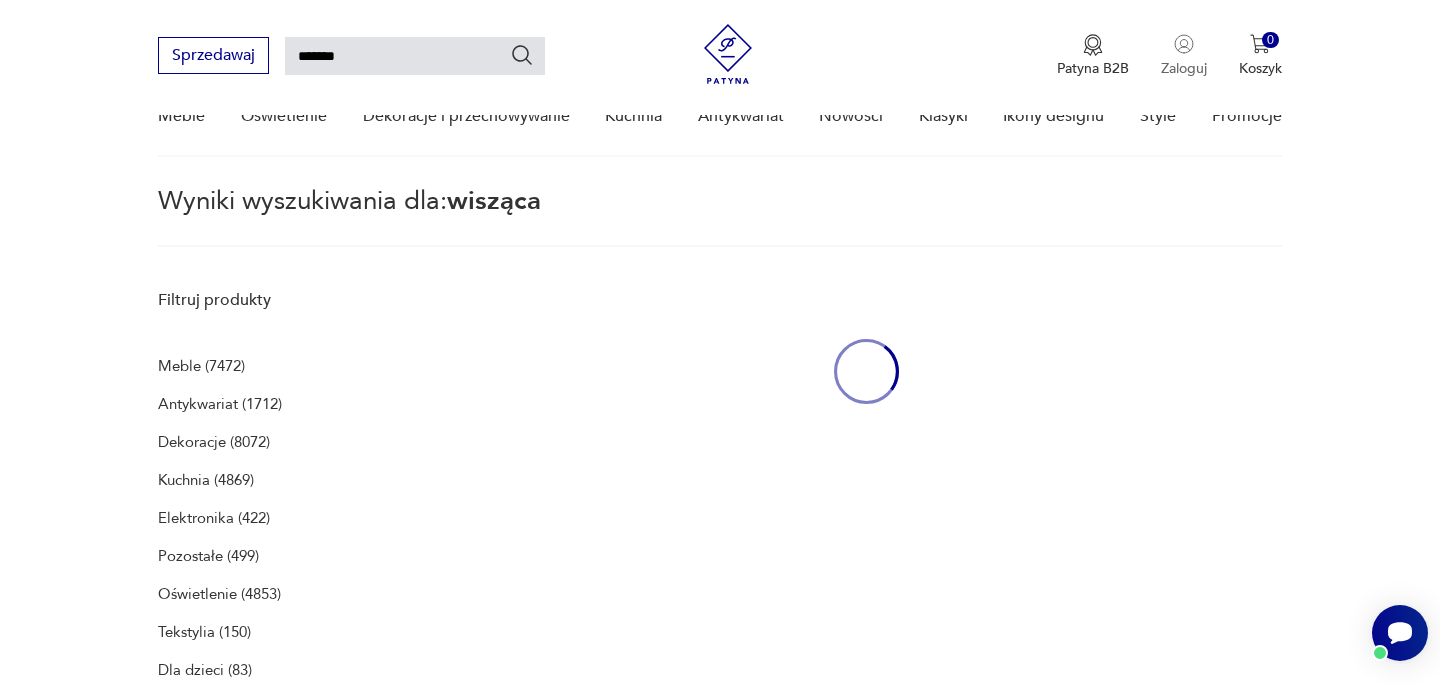 scroll, scrollTop: 72, scrollLeft: 0, axis: vertical 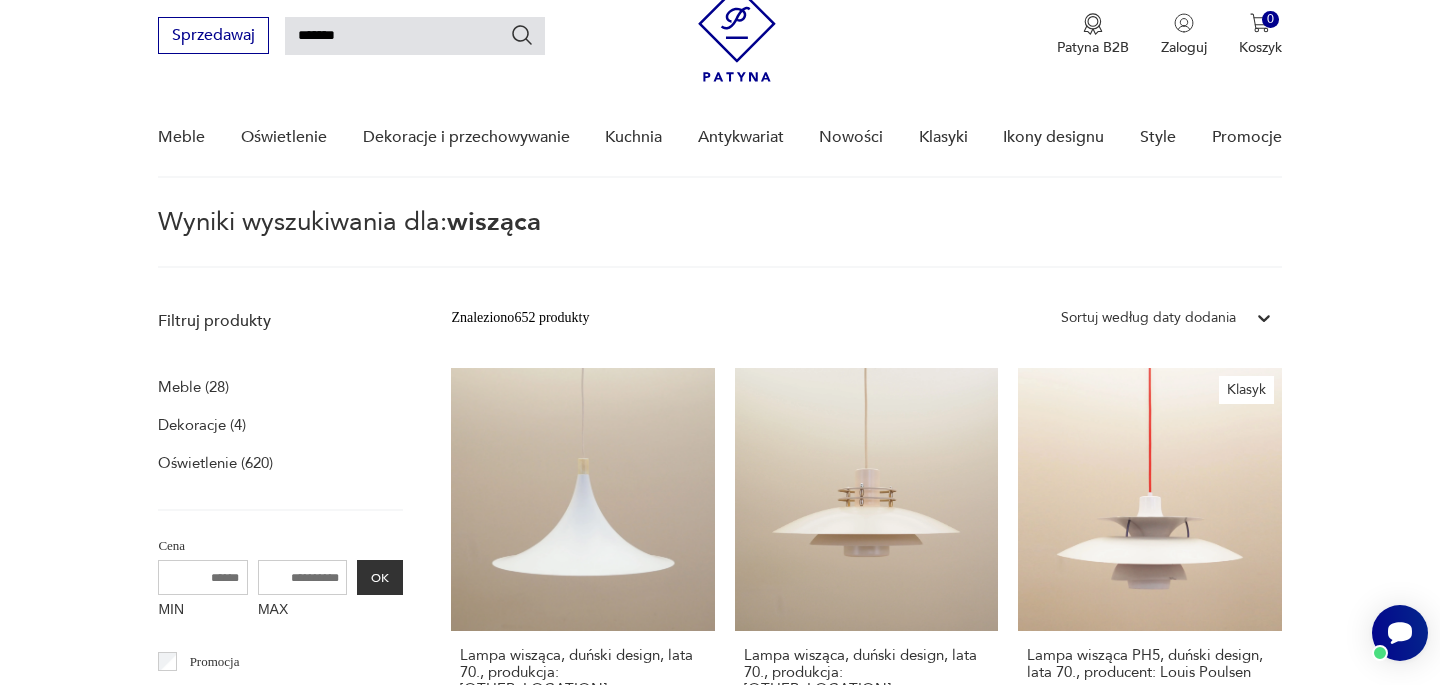click on "Meble (28)" at bounding box center [193, 387] 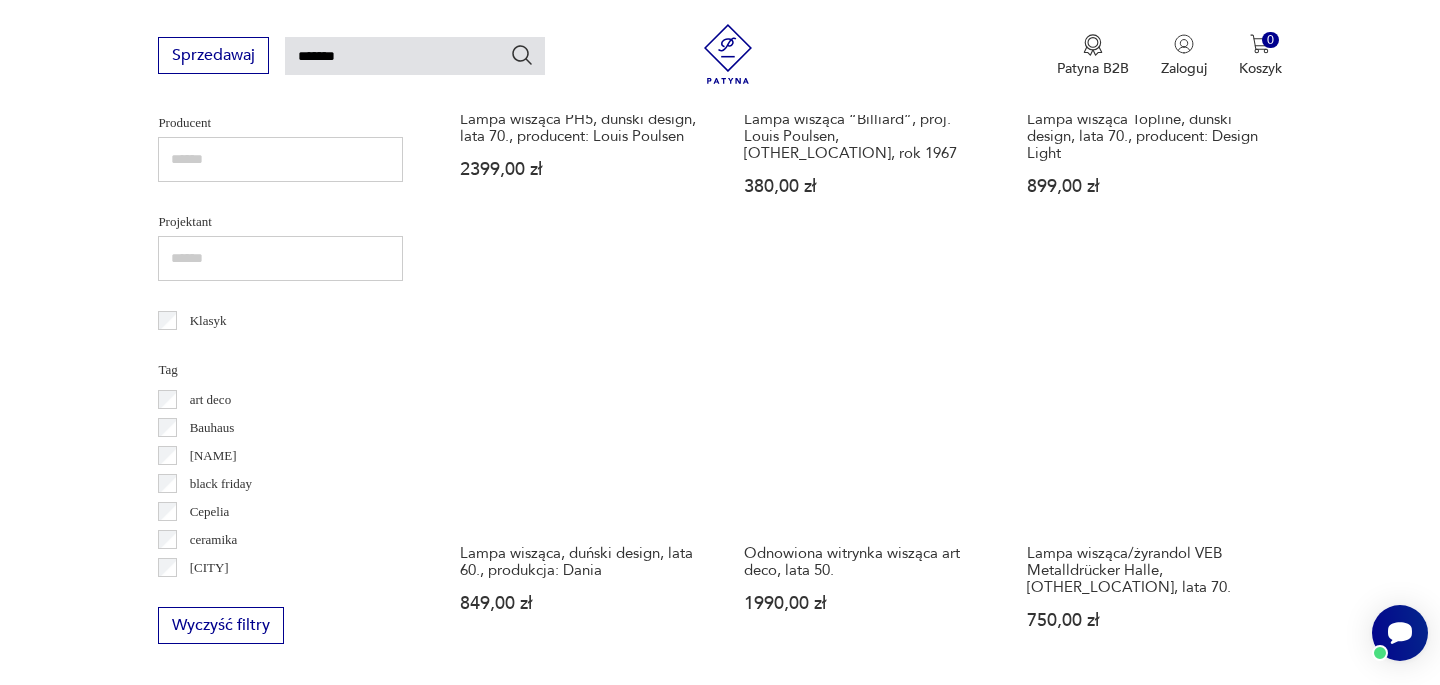 scroll, scrollTop: 1044, scrollLeft: 0, axis: vertical 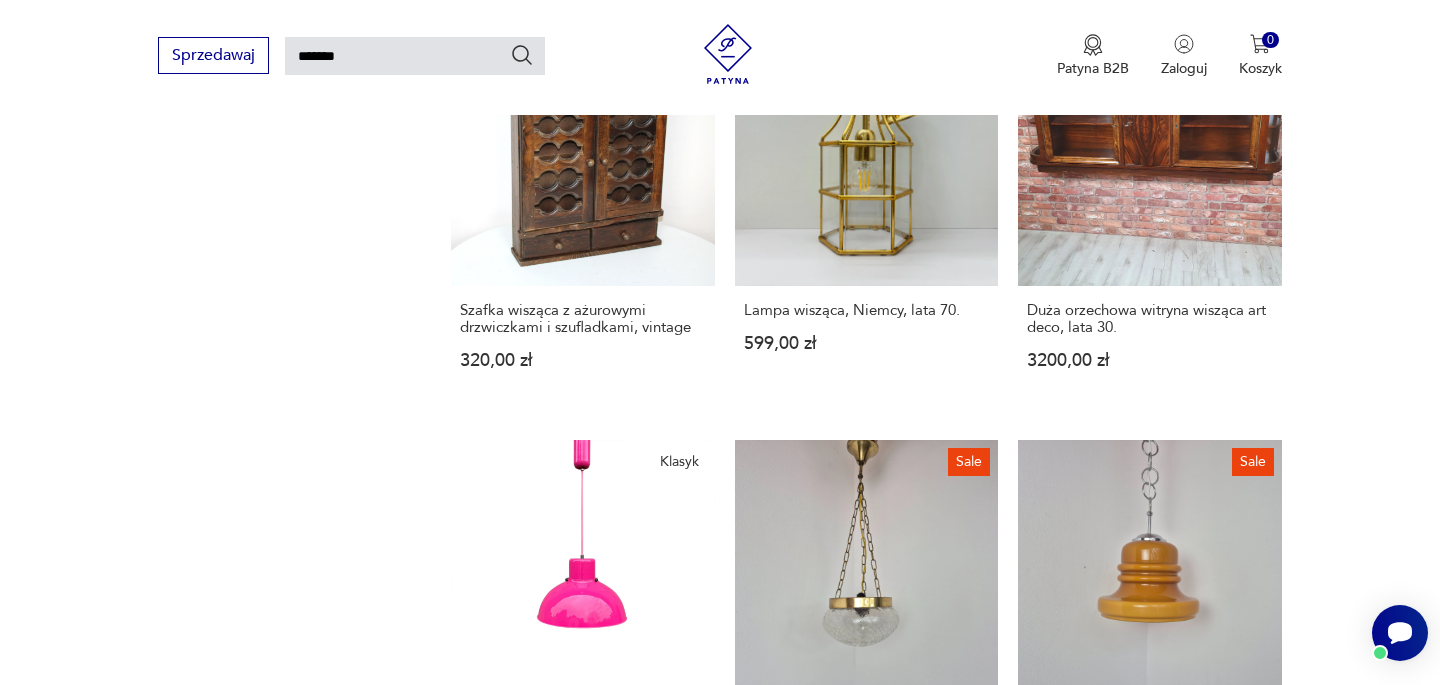 click on "2" at bounding box center [866, 1376] 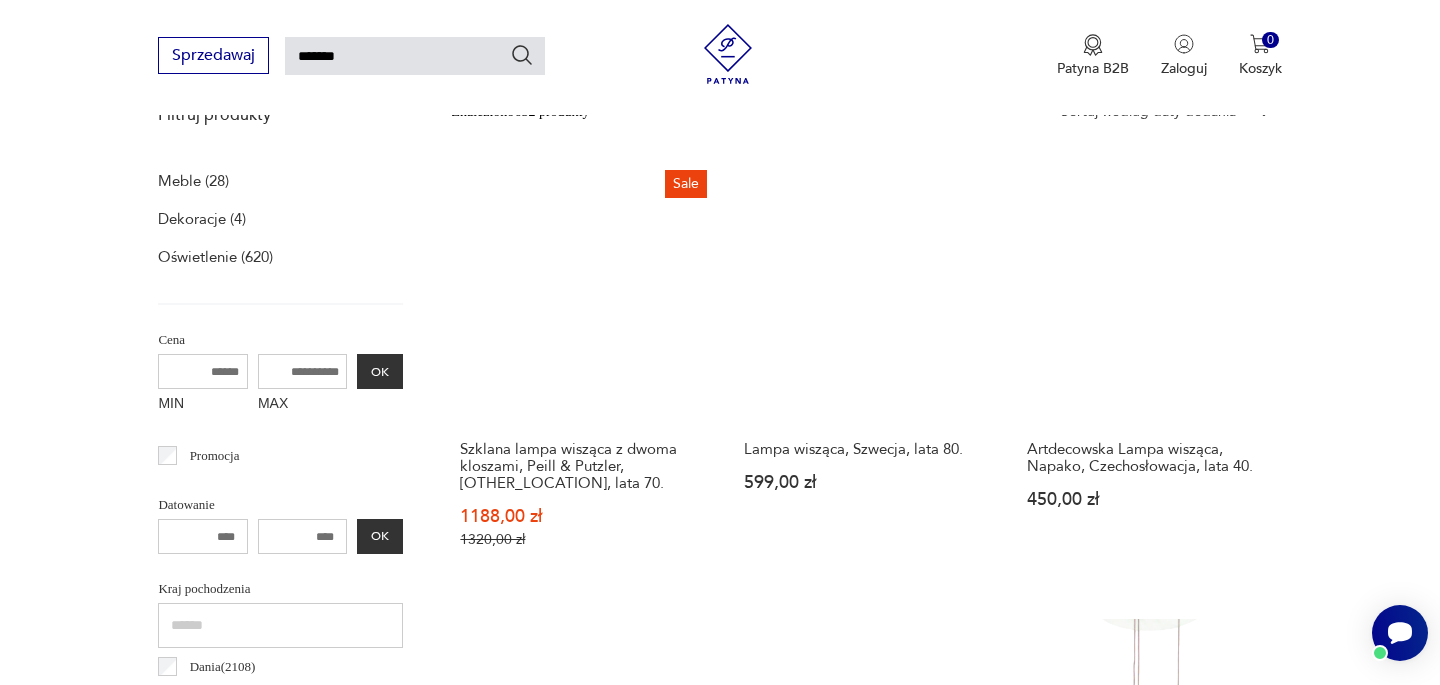 scroll, scrollTop: 274, scrollLeft: 0, axis: vertical 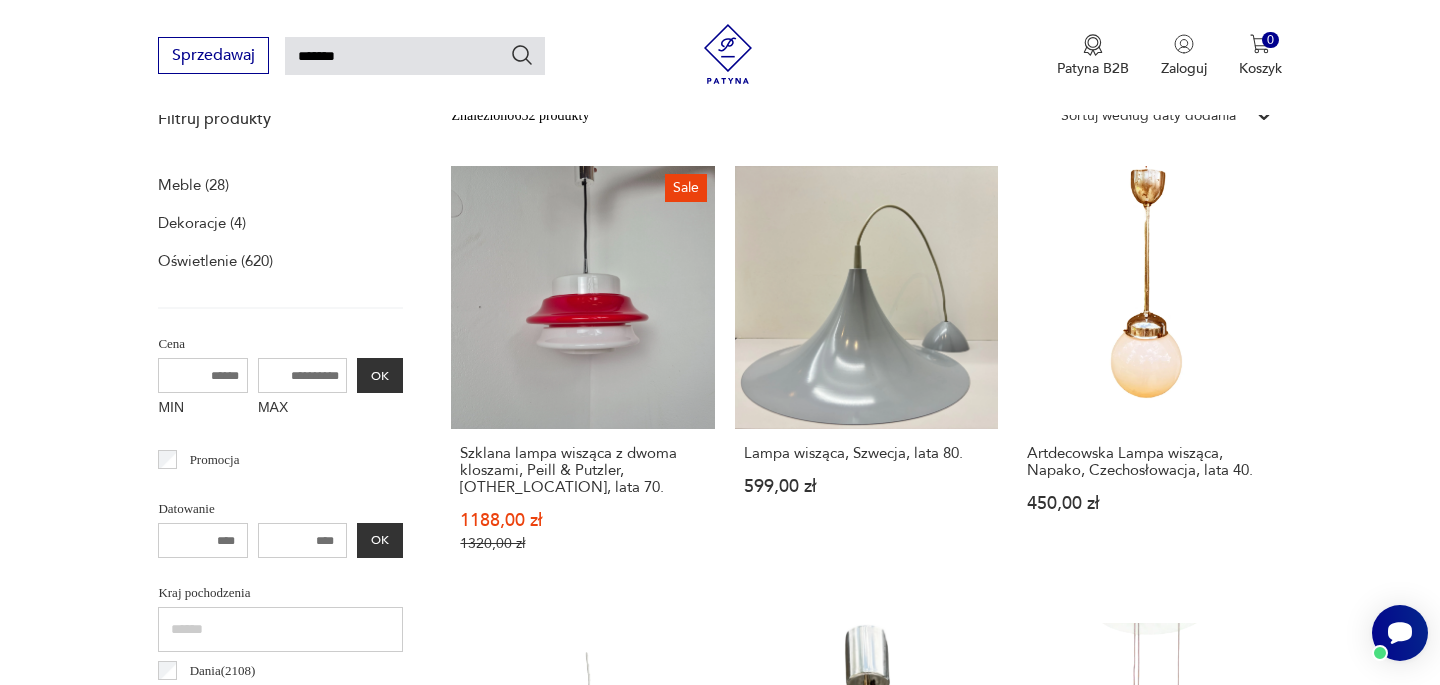 click on "Meble (28)" at bounding box center (193, 185) 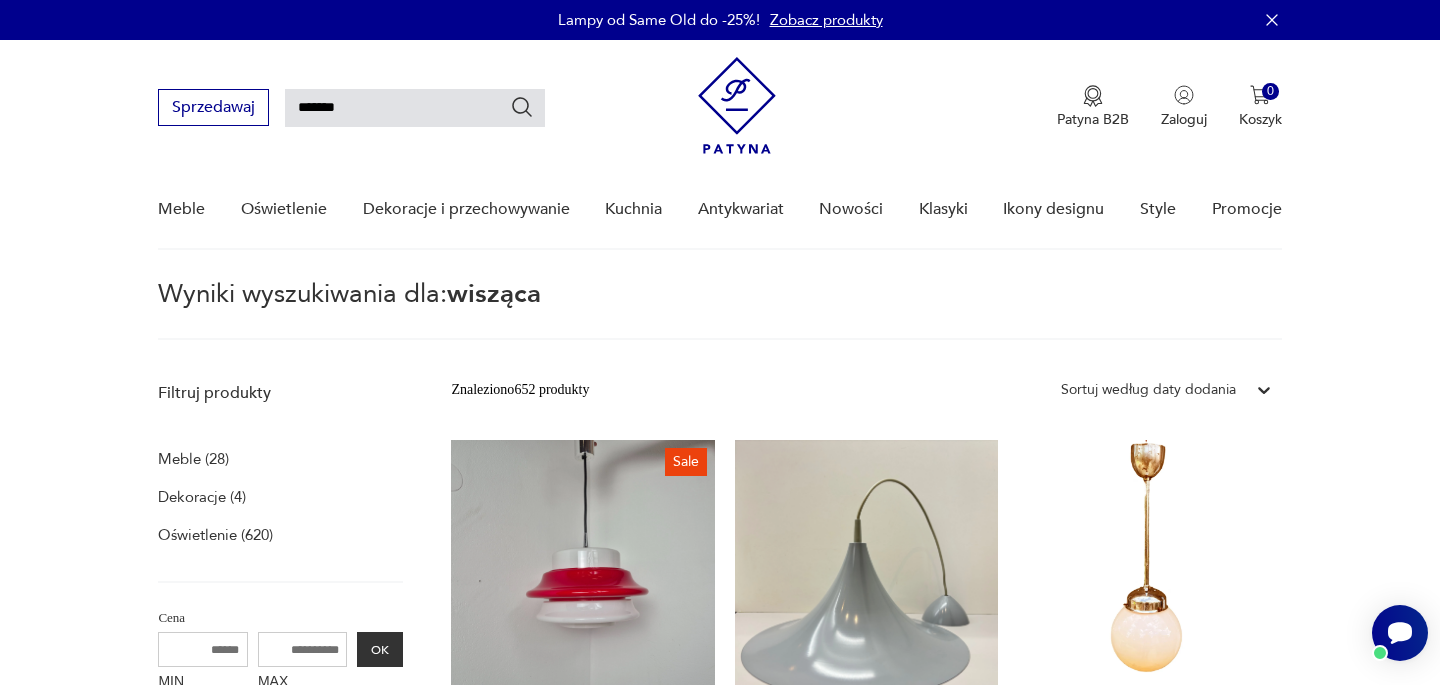 scroll, scrollTop: 0, scrollLeft: 0, axis: both 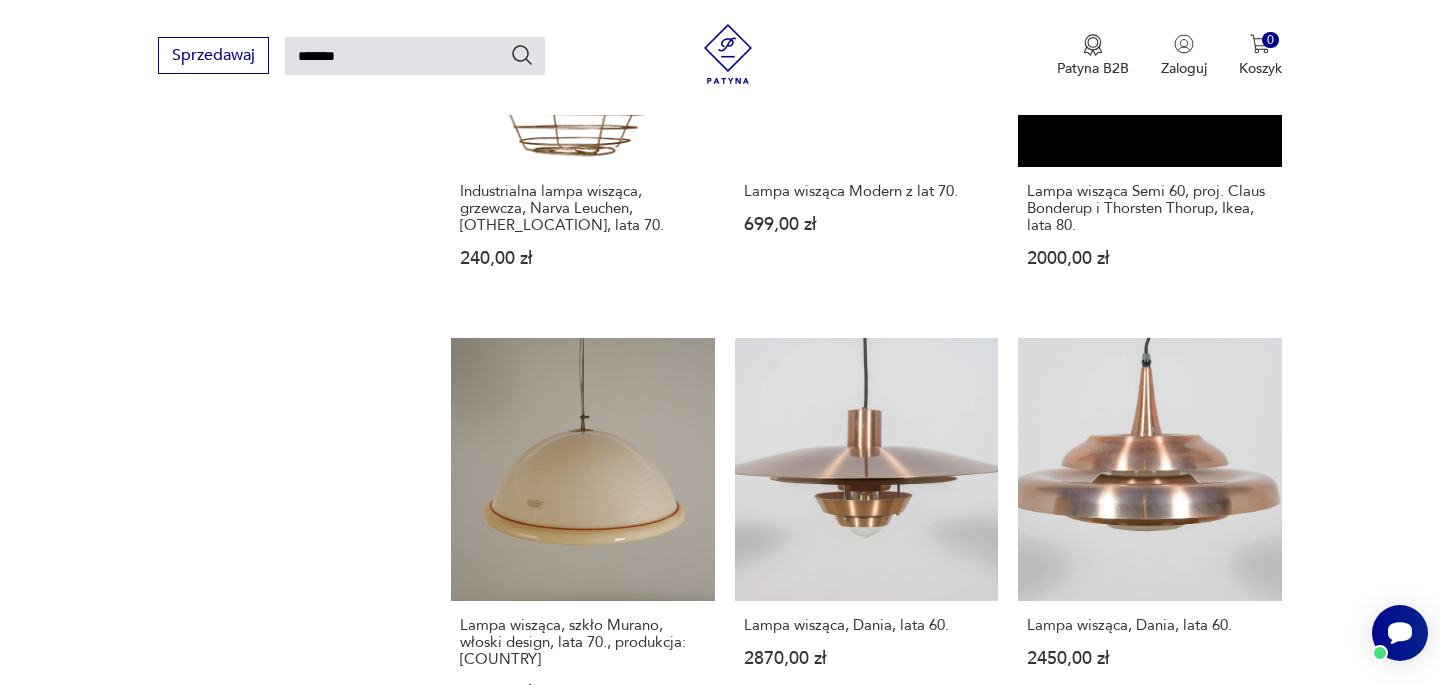 click on "[NUMBER]" at bounding box center [820, 1245] 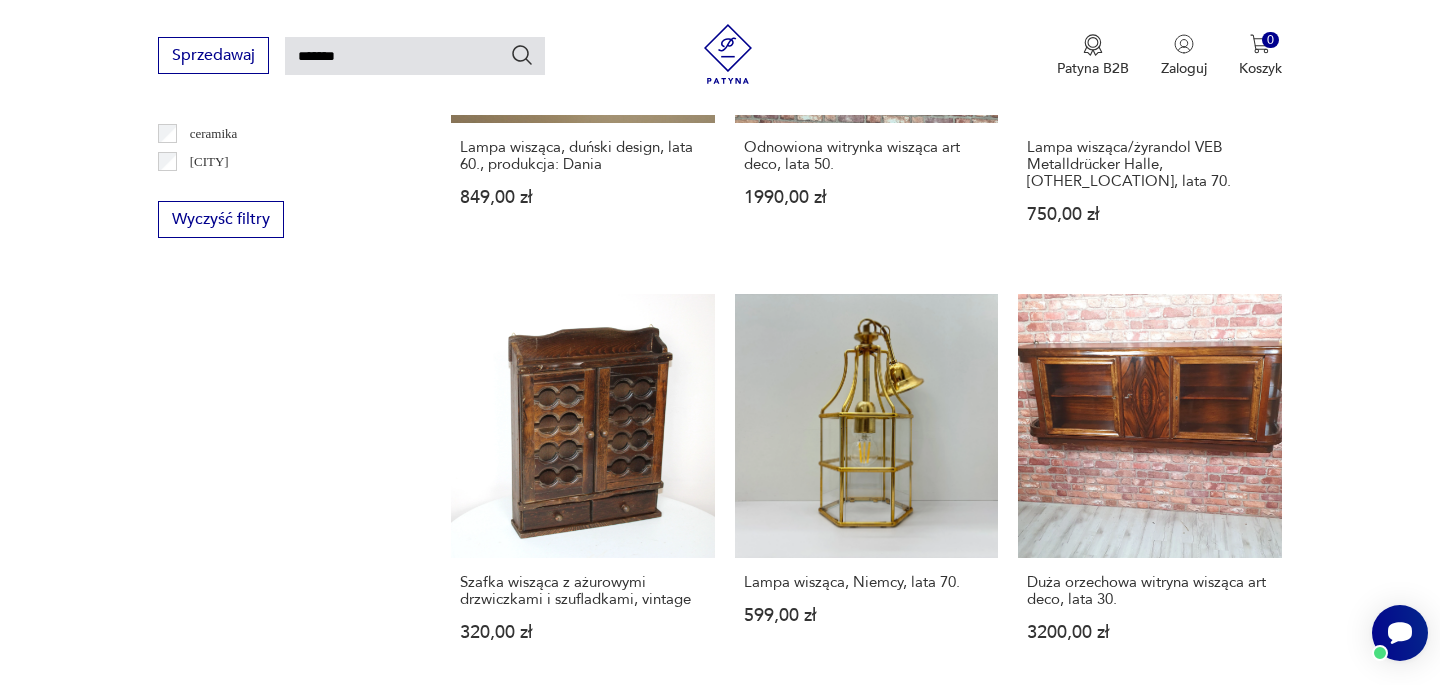 scroll, scrollTop: 34, scrollLeft: 0, axis: vertical 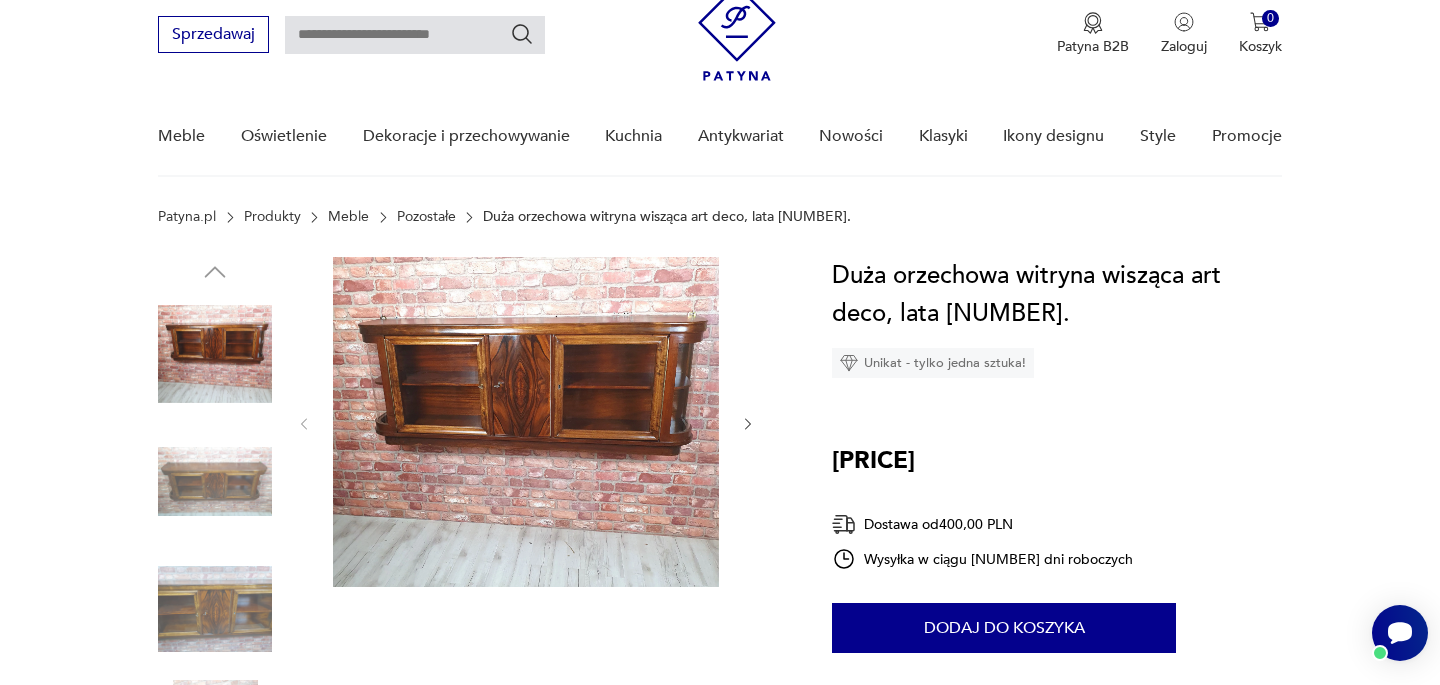 click at bounding box center [748, 424] 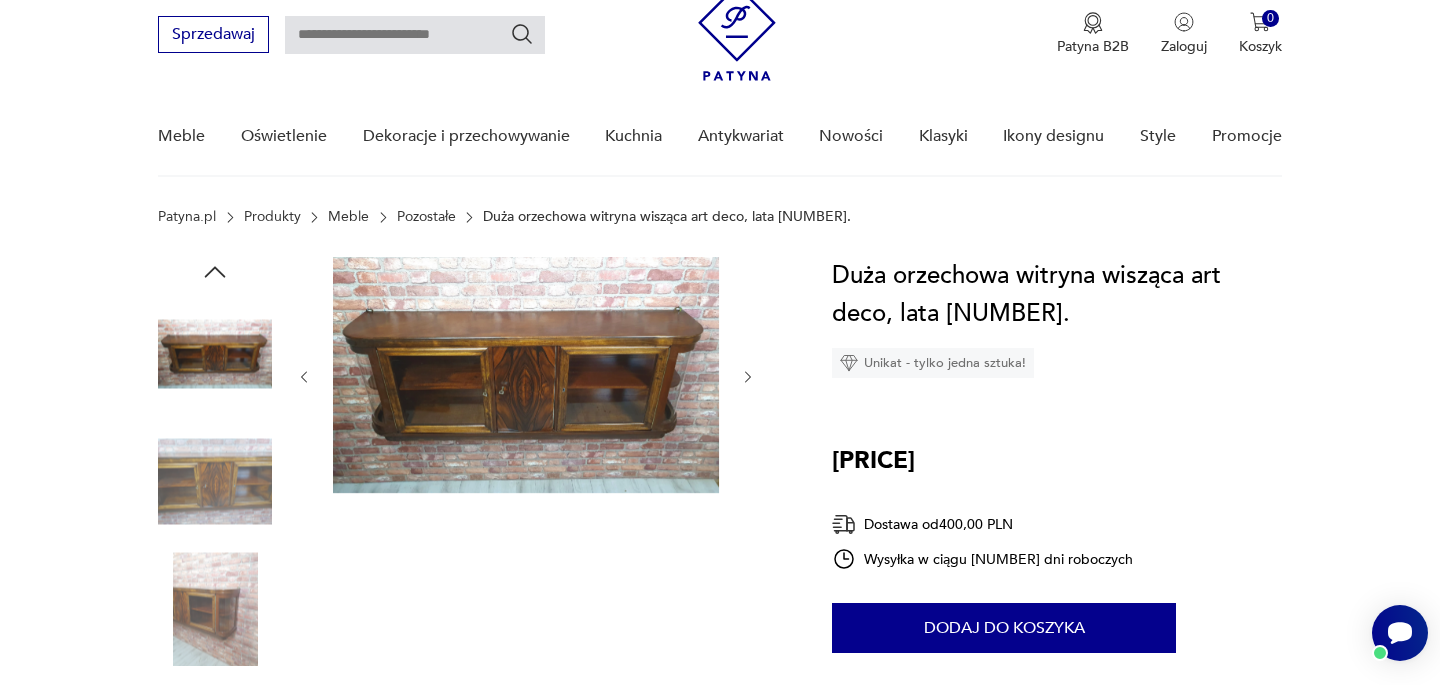 click at bounding box center (748, 377) 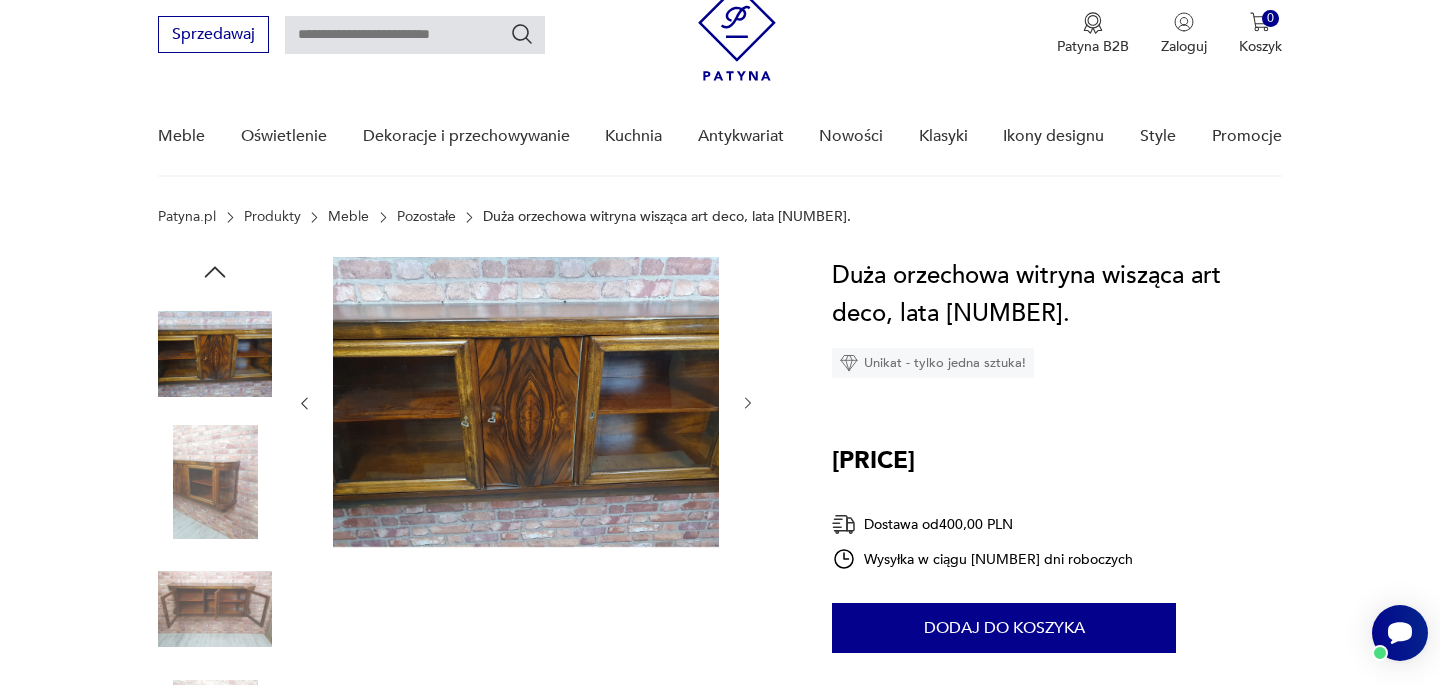 click at bounding box center (526, 403) 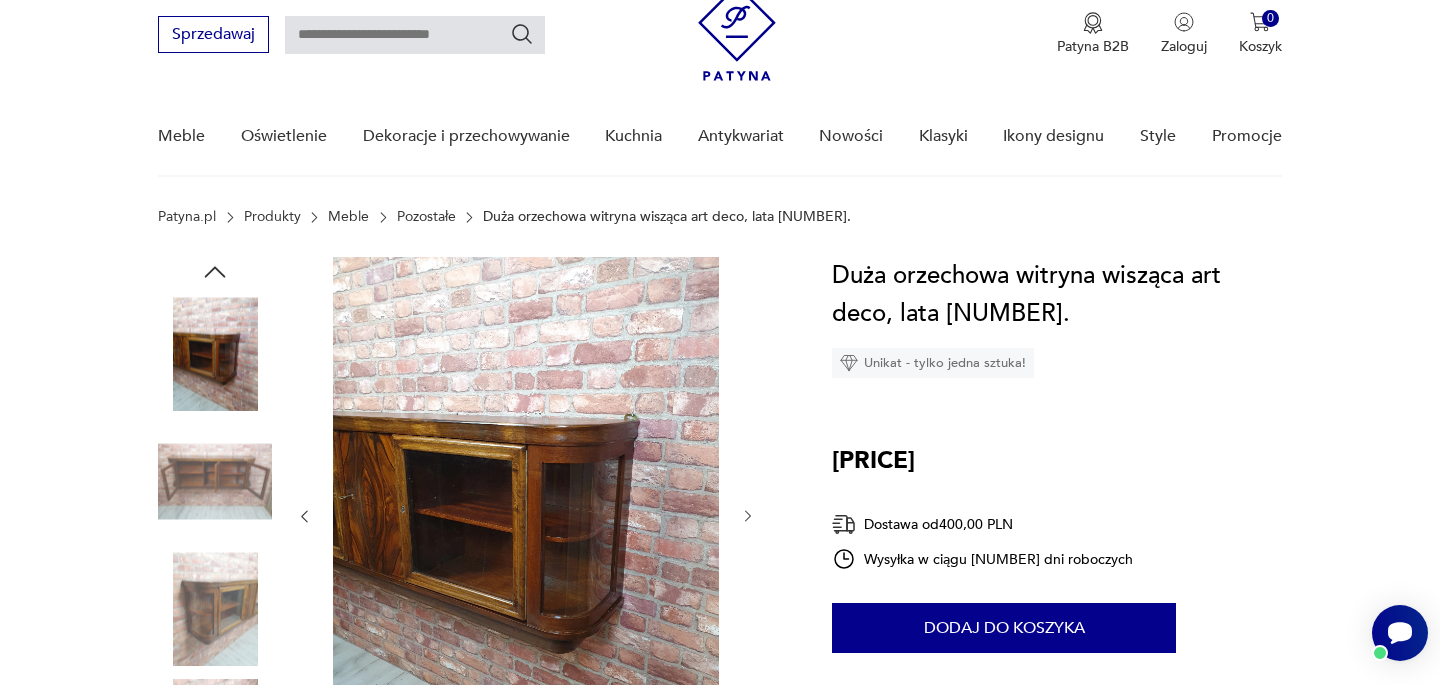click at bounding box center [748, 516] 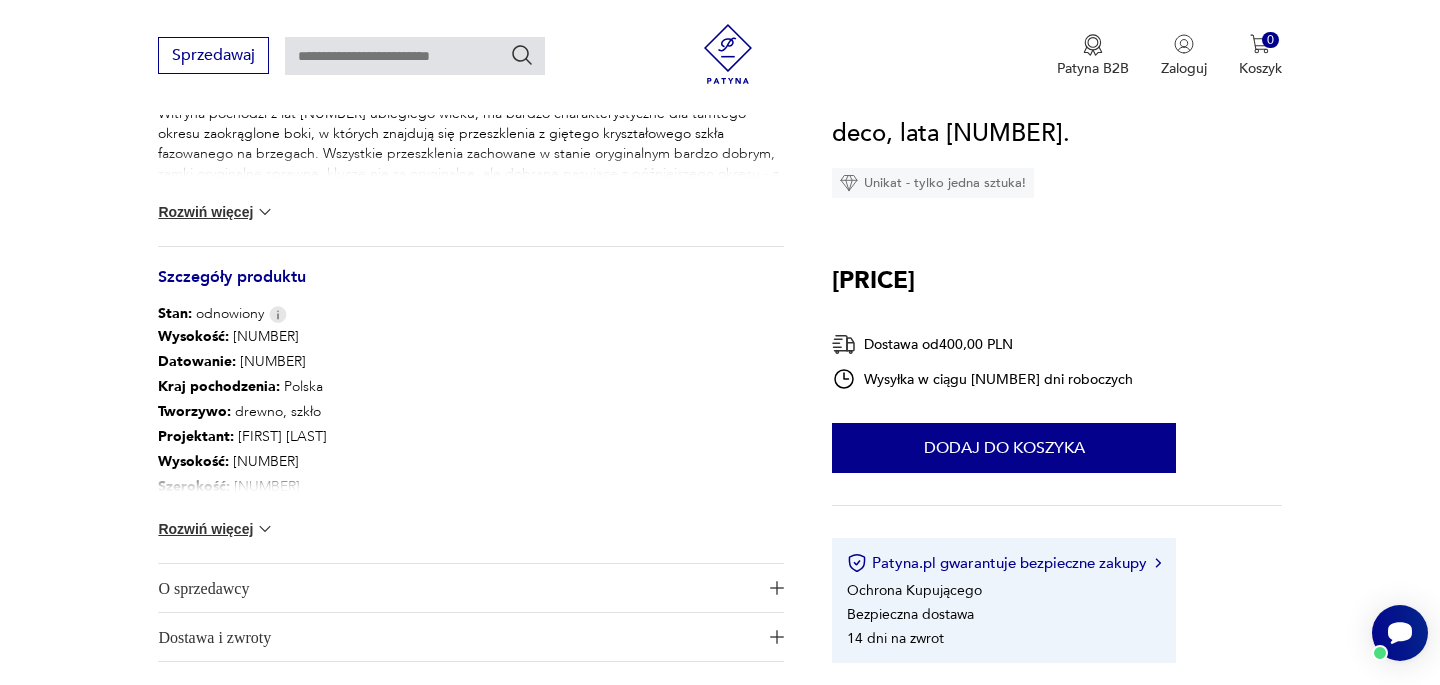 scroll, scrollTop: 931, scrollLeft: 0, axis: vertical 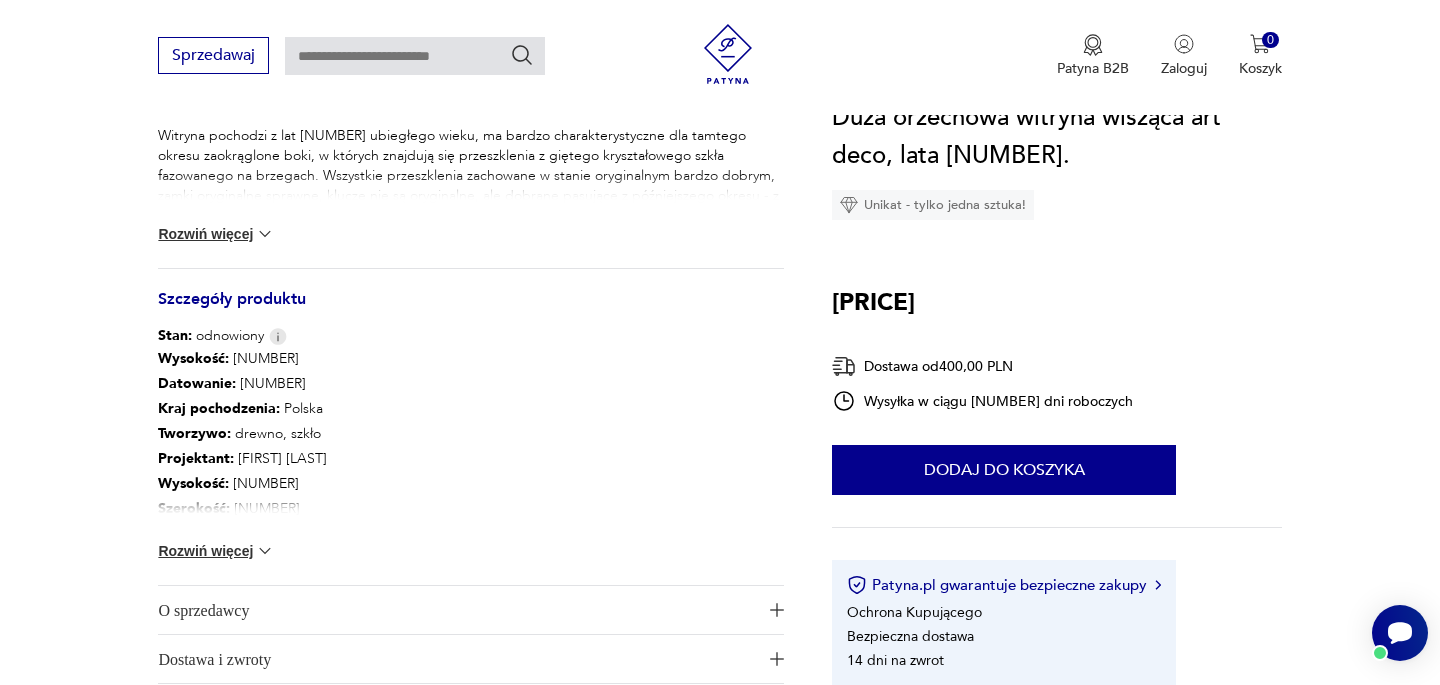 click on "Rozwiń więcej" at bounding box center [216, 234] 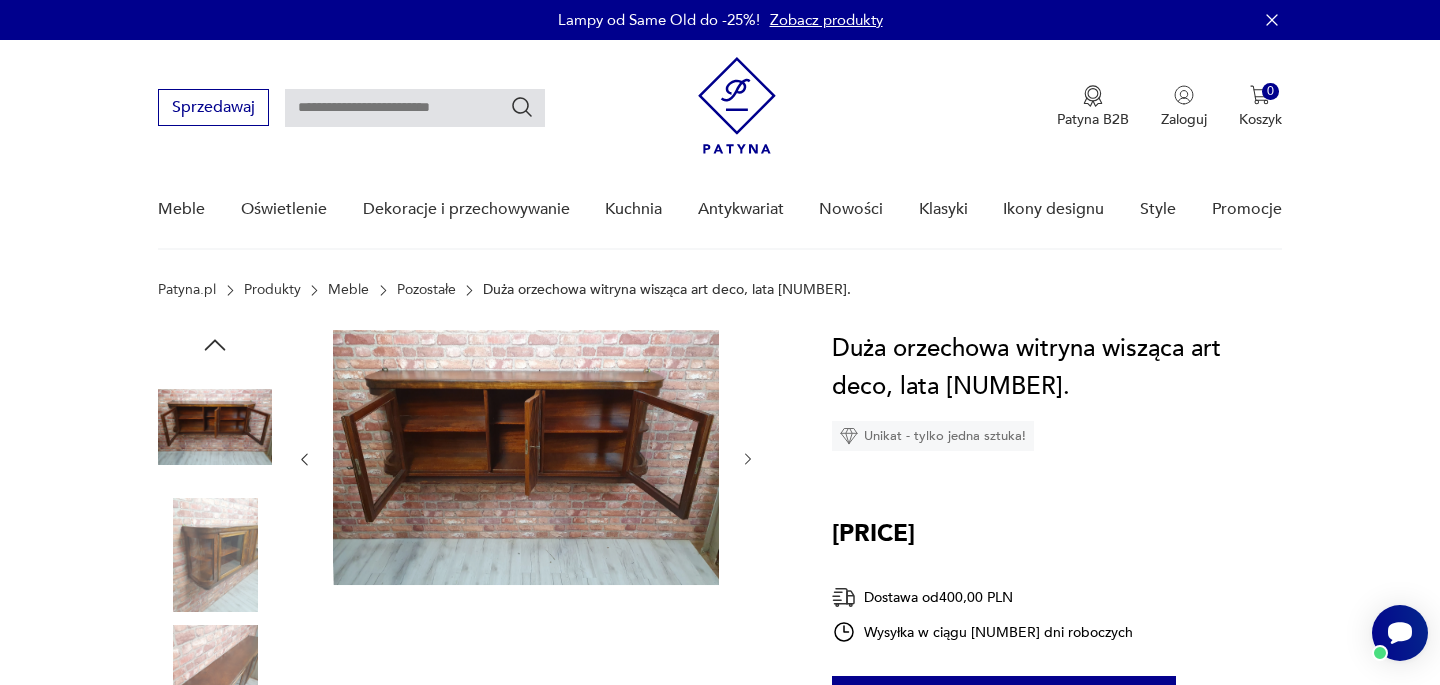 scroll, scrollTop: 0, scrollLeft: 0, axis: both 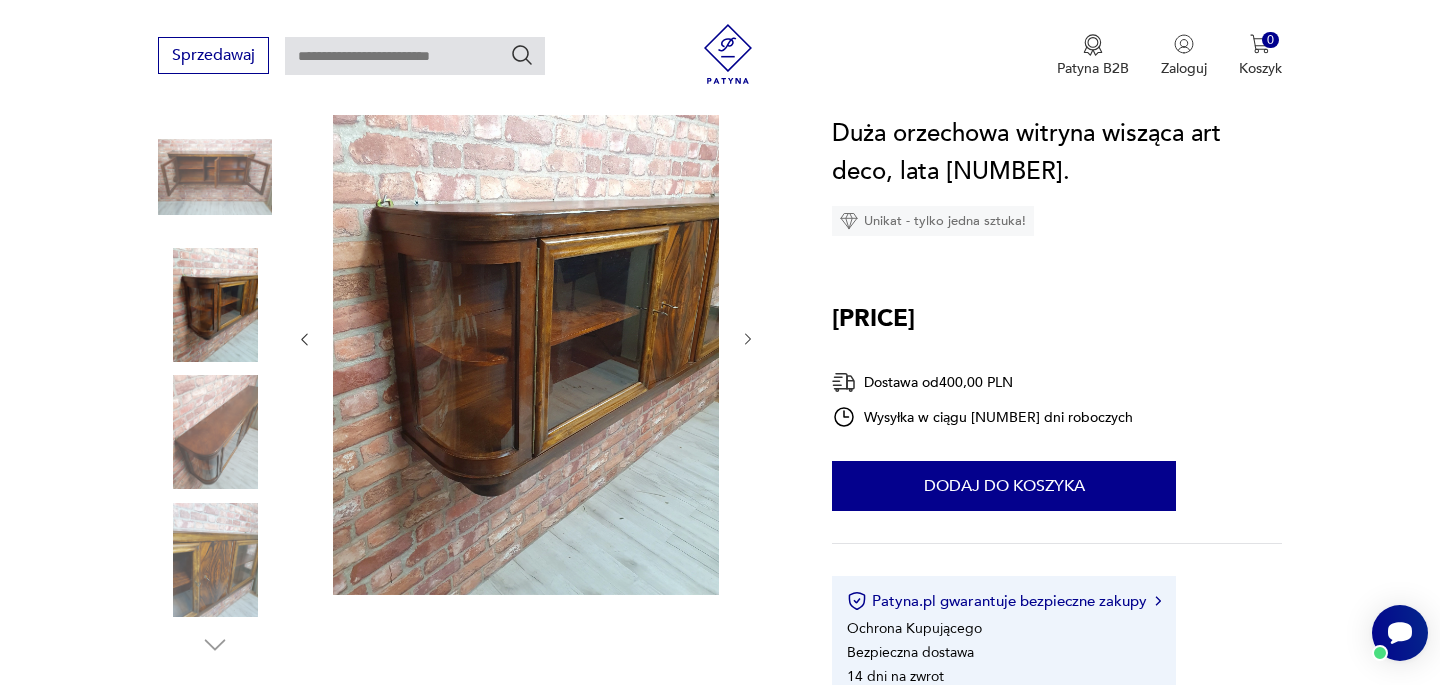 click at bounding box center (526, 337) 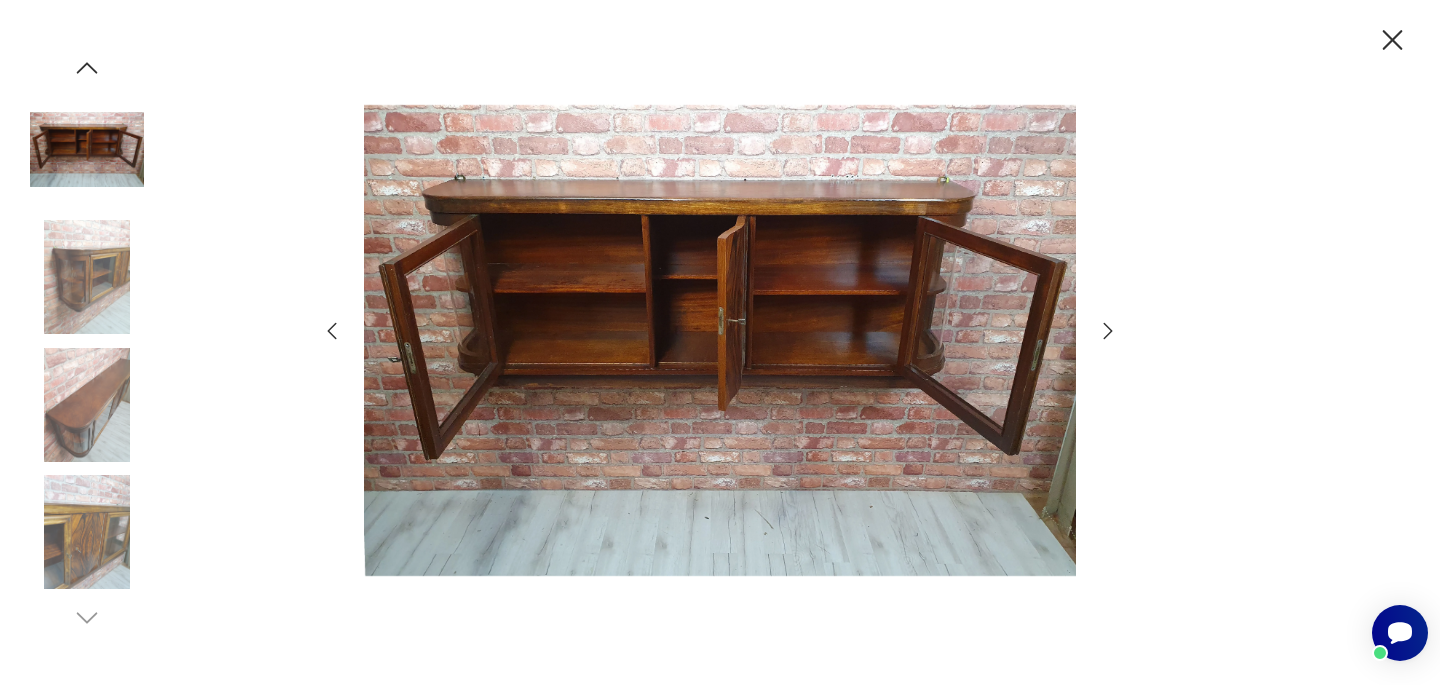 click at bounding box center (1108, 331) 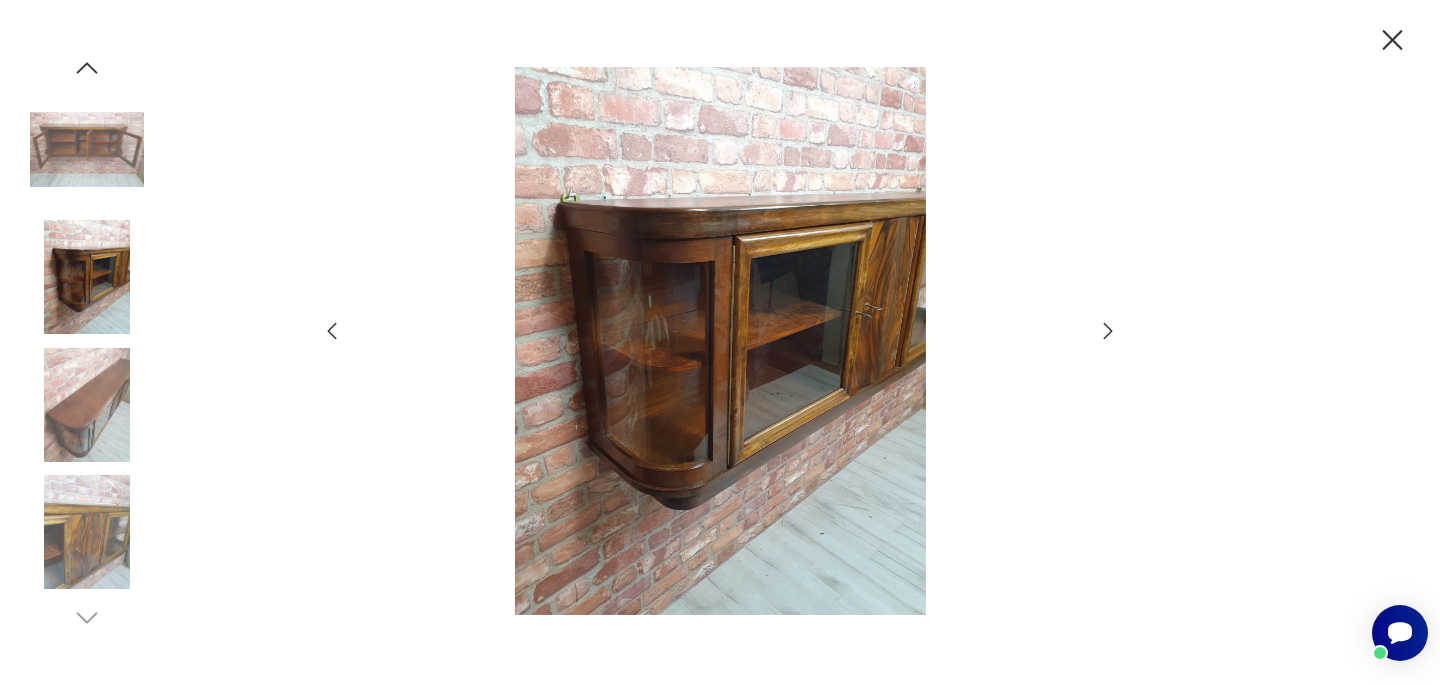click at bounding box center [1108, 331] 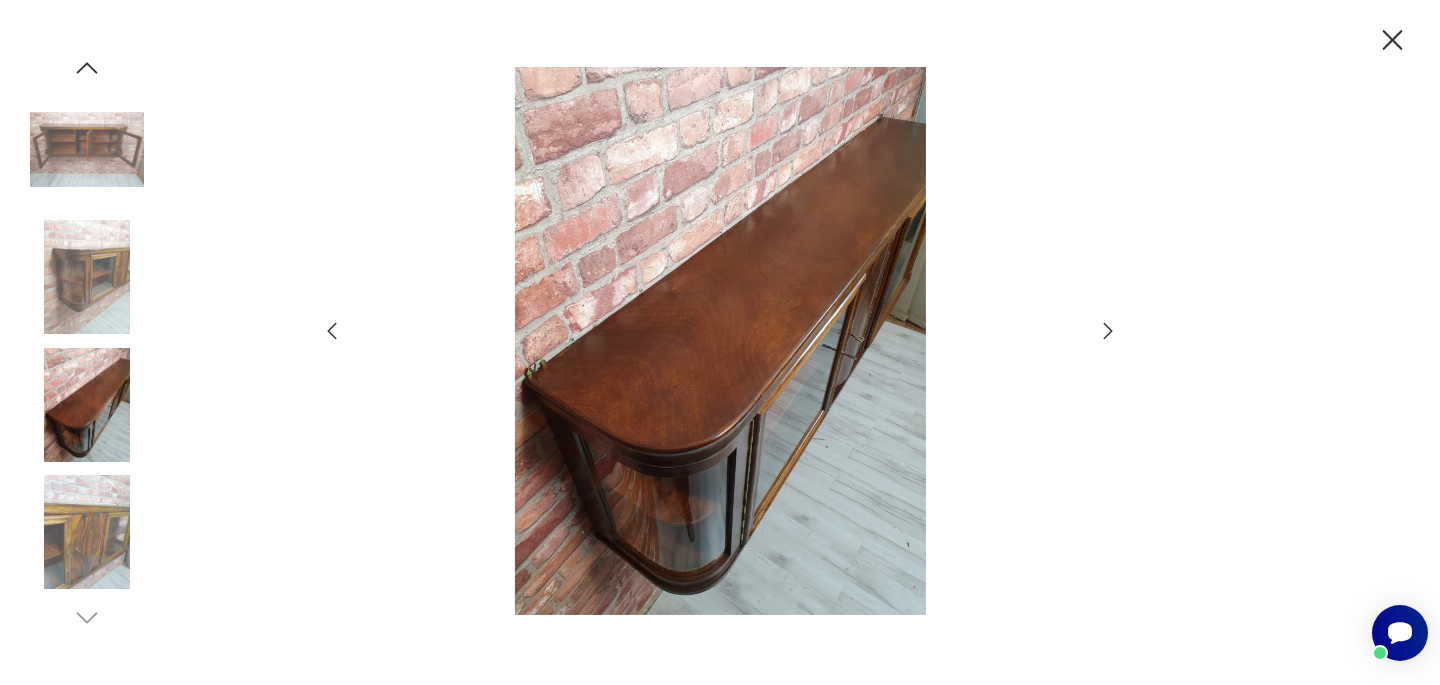 click at bounding box center (1108, 331) 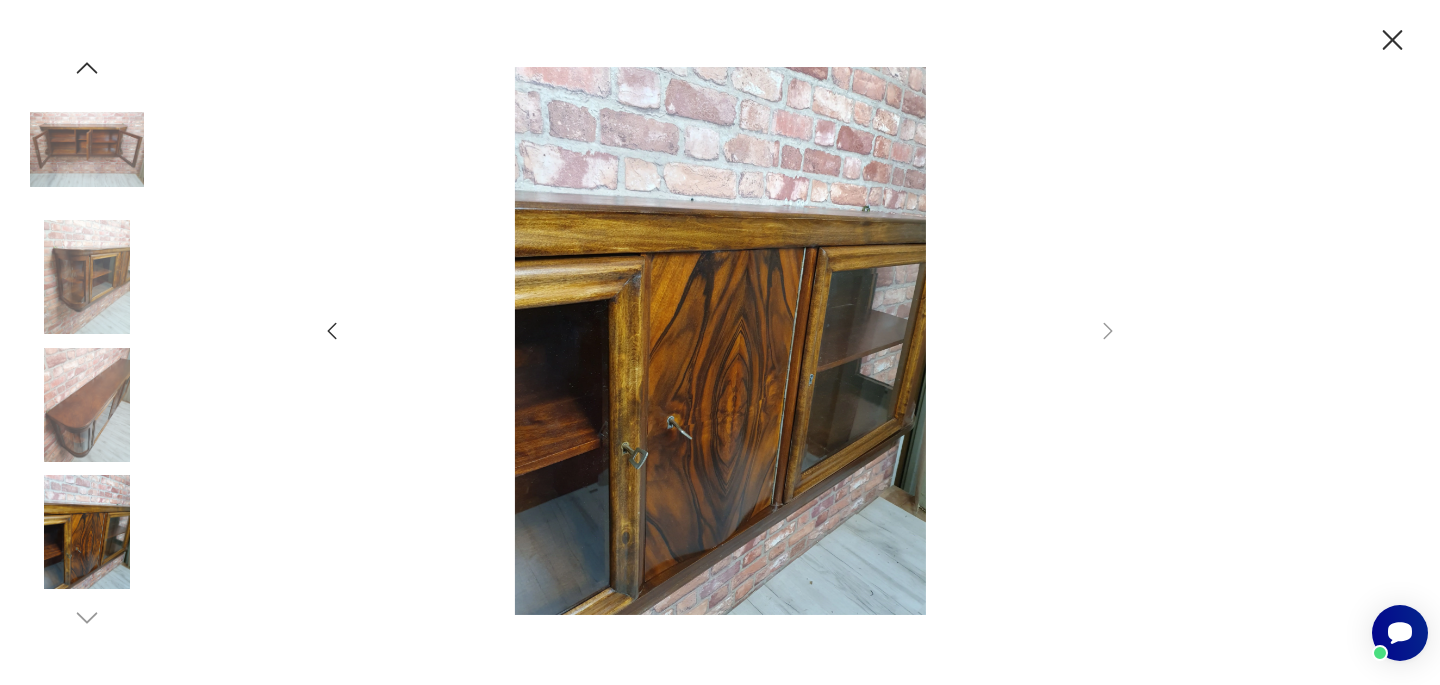 click at bounding box center (1108, 331) 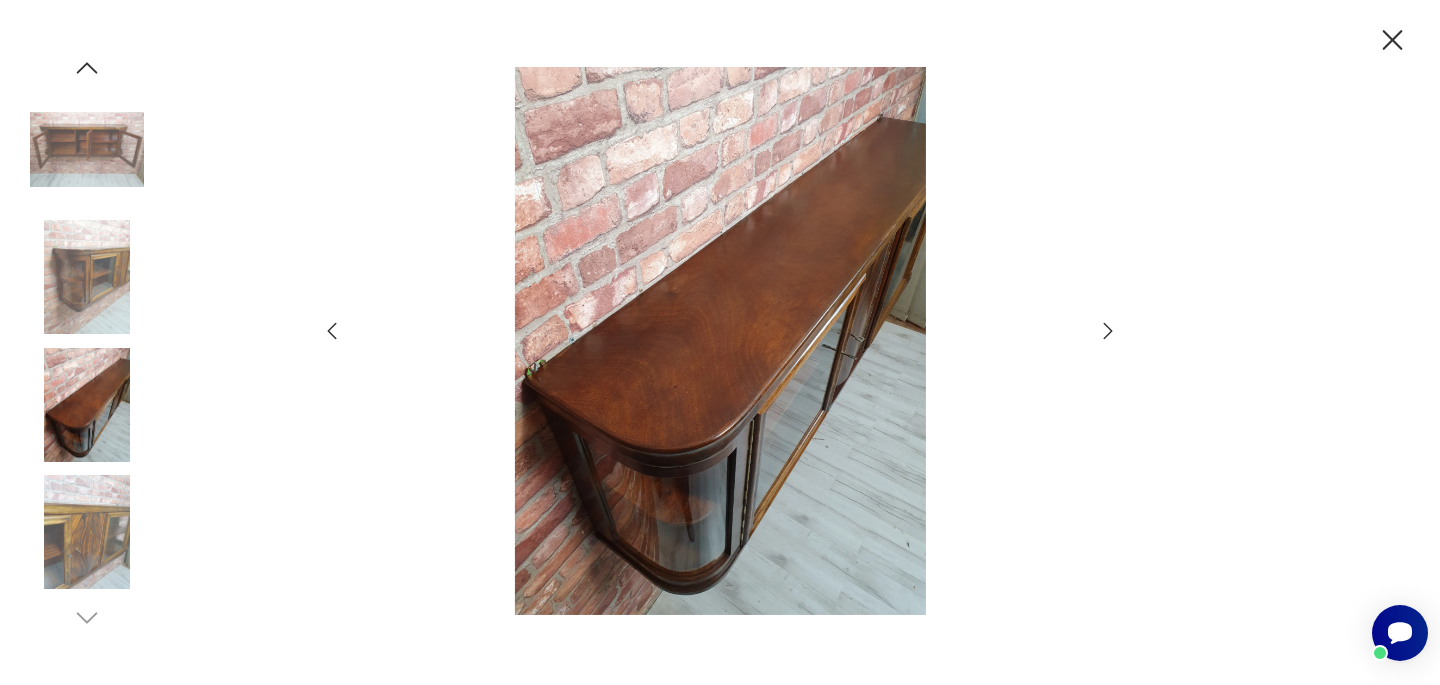 click at bounding box center (332, 330) 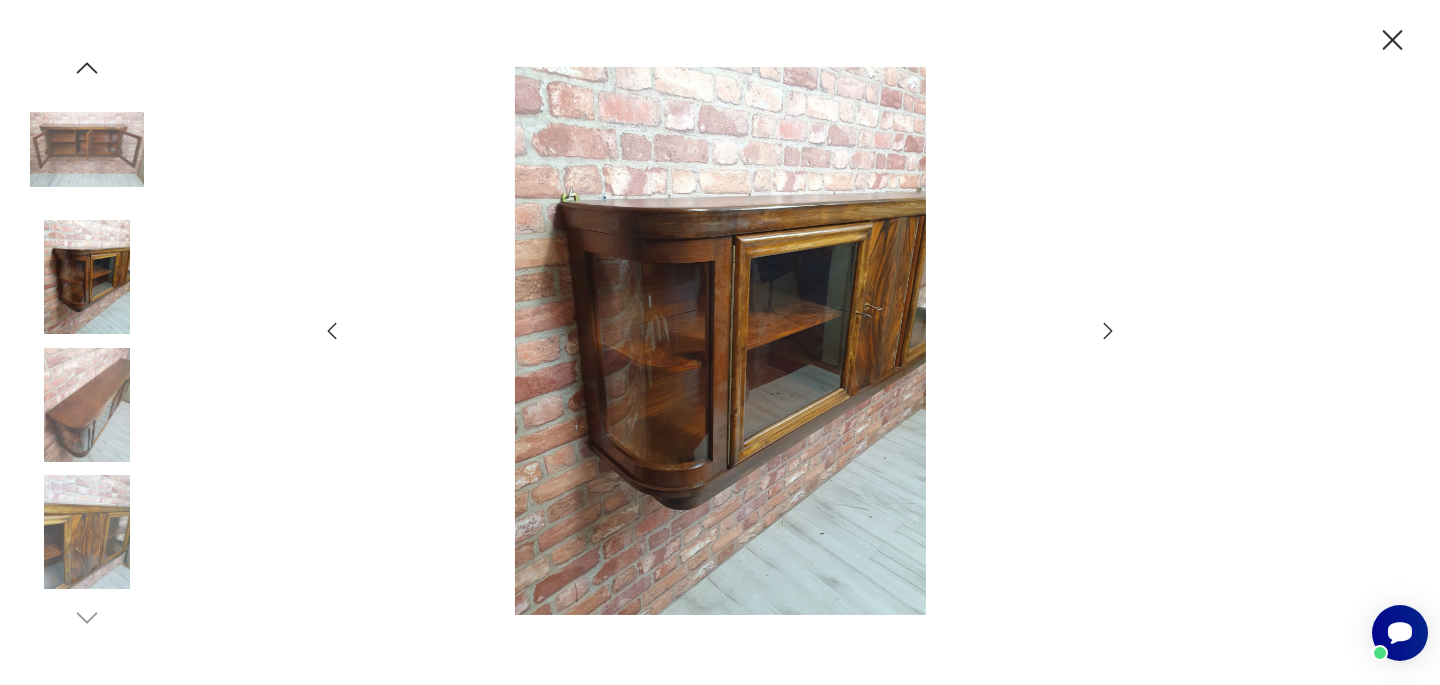 click at bounding box center (332, 330) 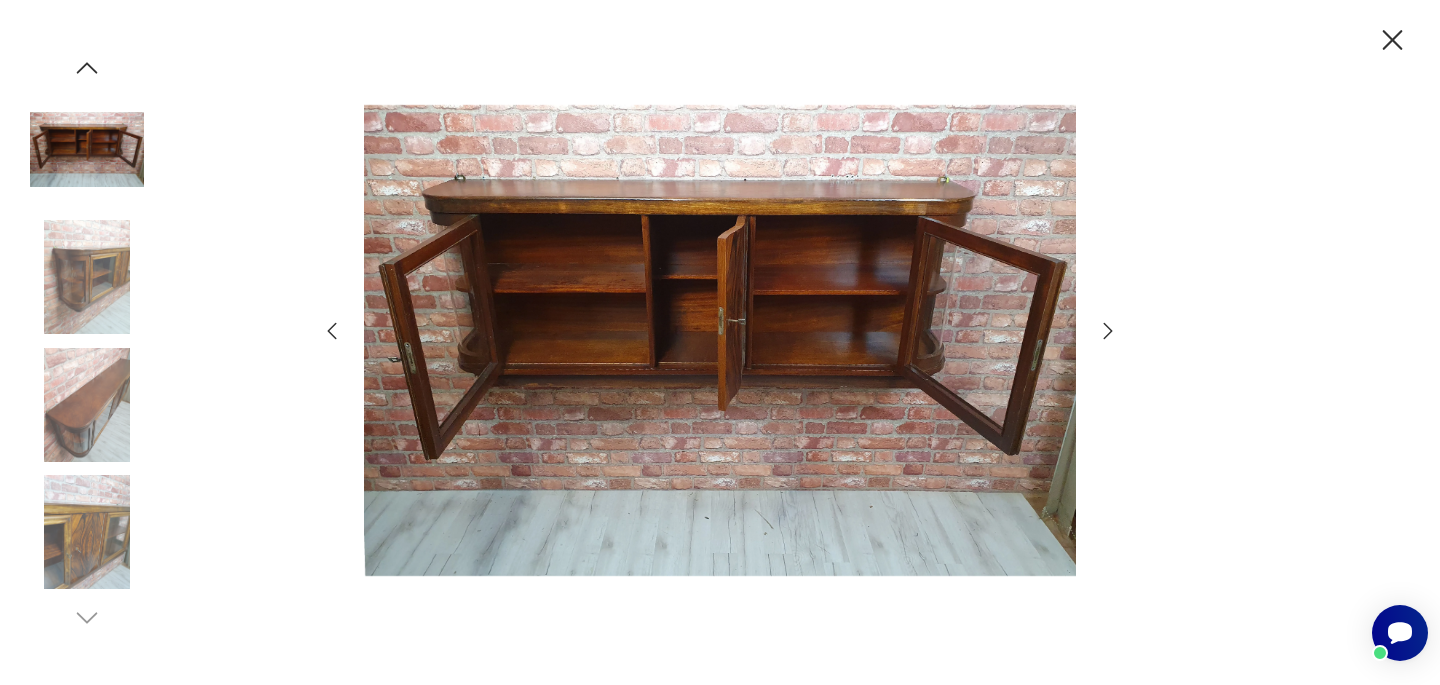 click at bounding box center (332, 330) 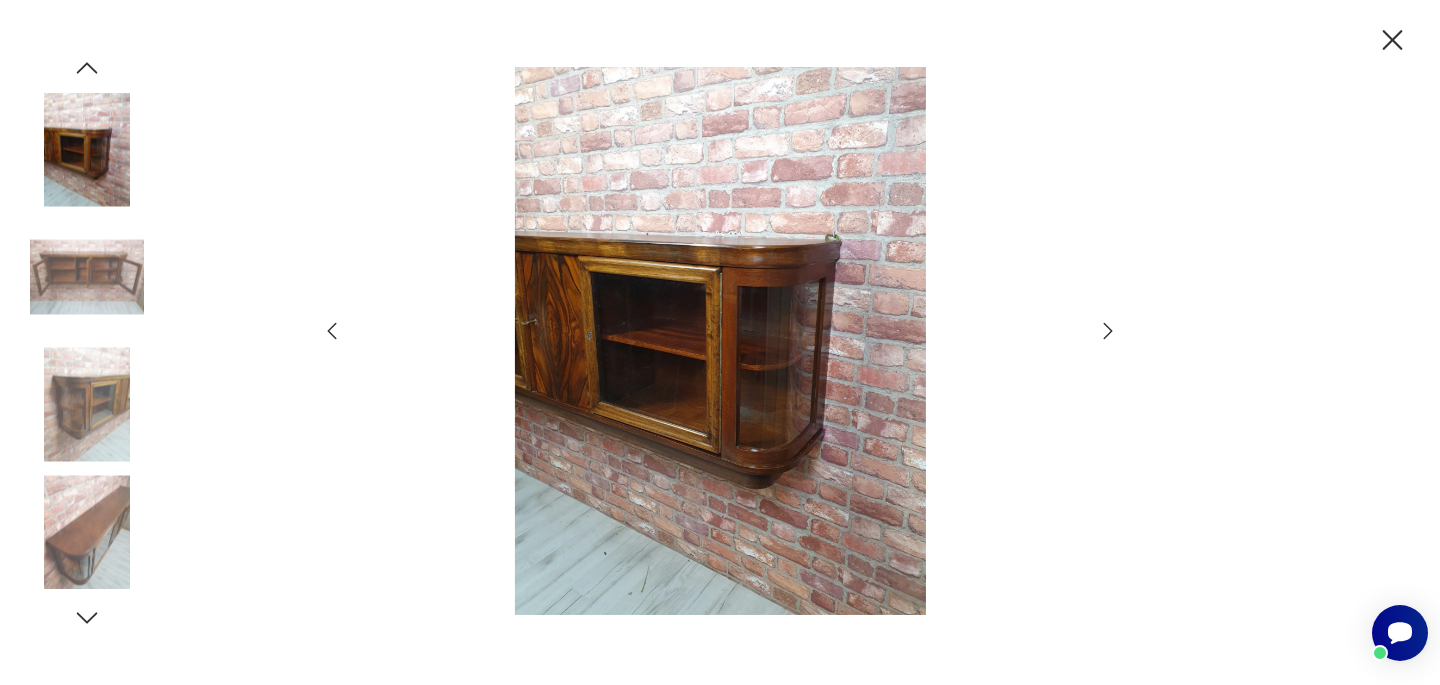 click at bounding box center [332, 330] 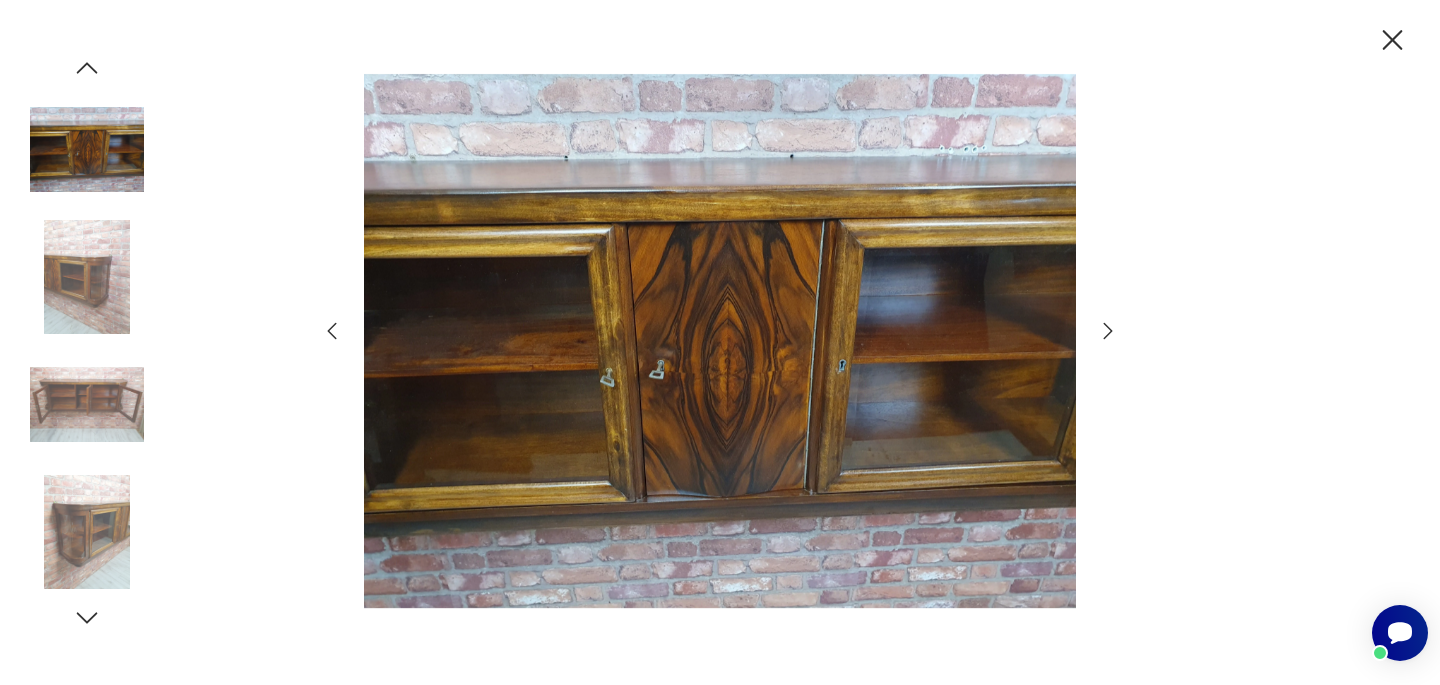click at bounding box center (332, 330) 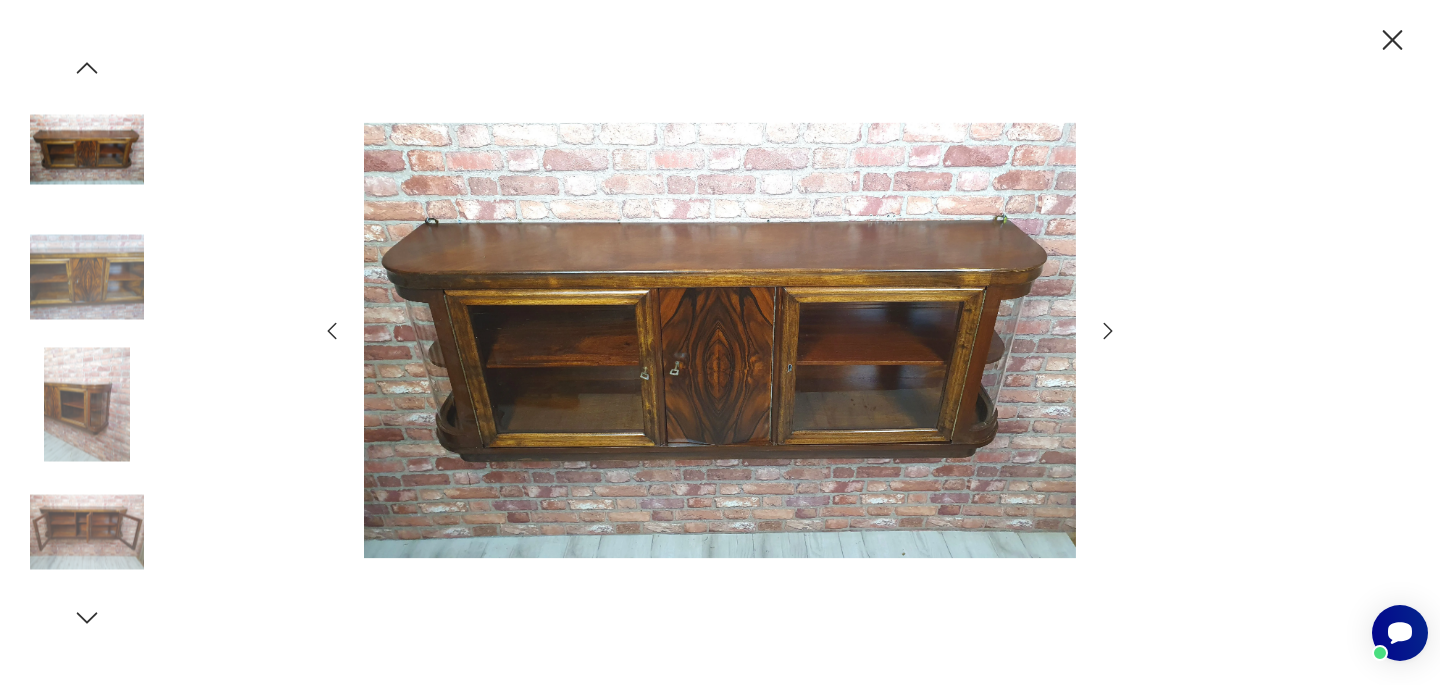 click at bounding box center (332, 330) 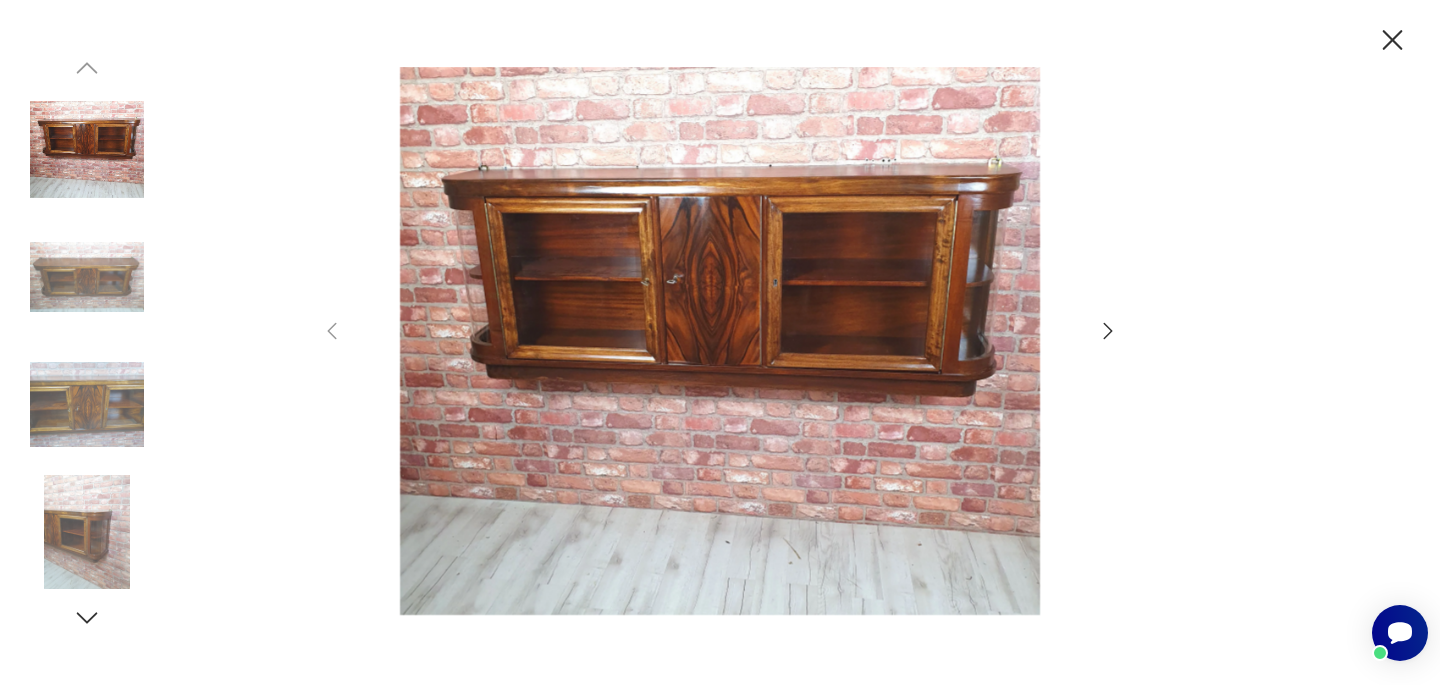 click at bounding box center (332, 330) 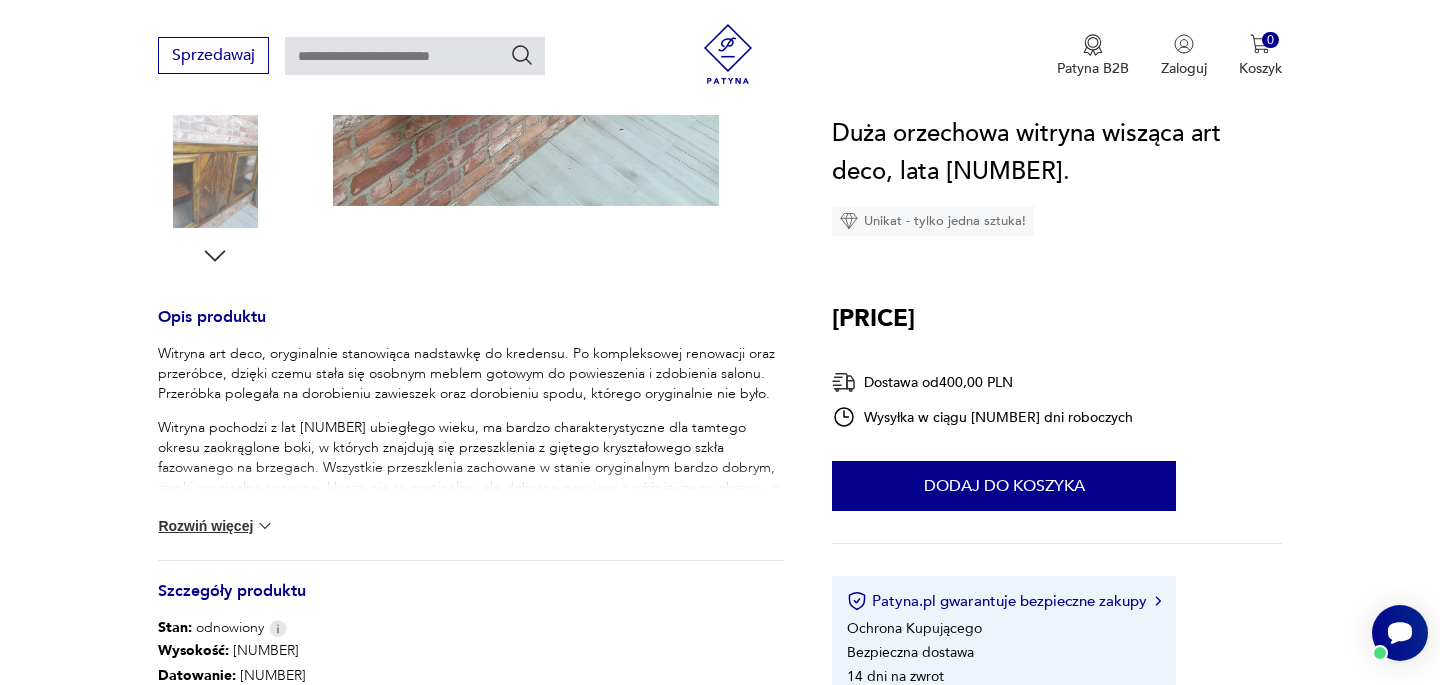 scroll, scrollTop: 649, scrollLeft: 0, axis: vertical 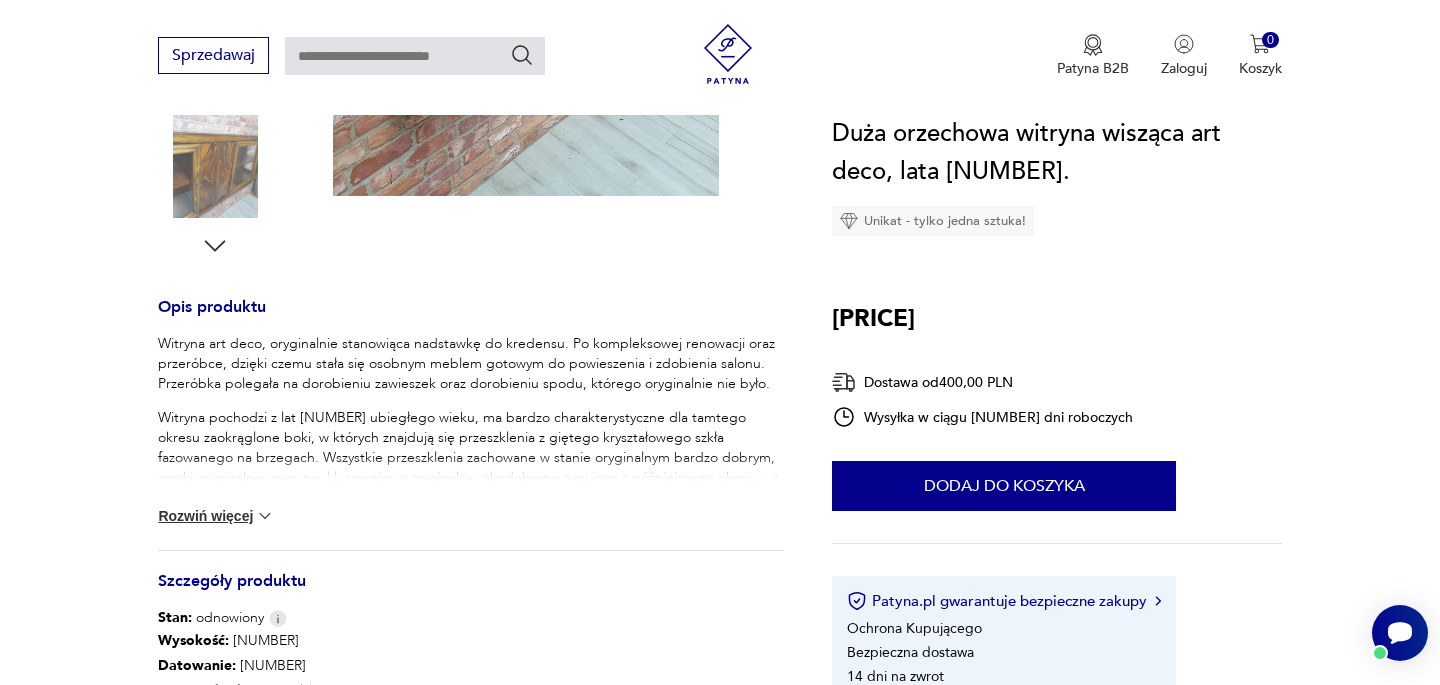 click on "Rozwiń więcej" at bounding box center [216, 516] 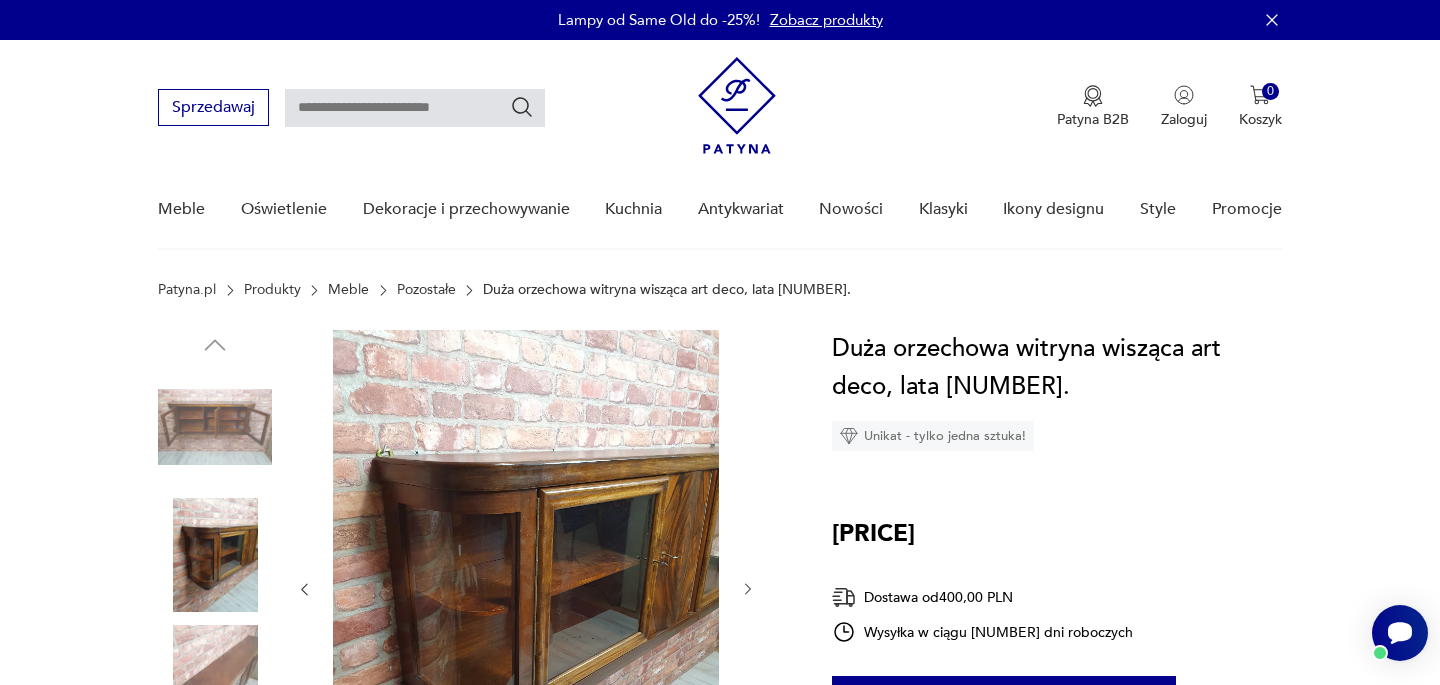 scroll, scrollTop: 0, scrollLeft: 0, axis: both 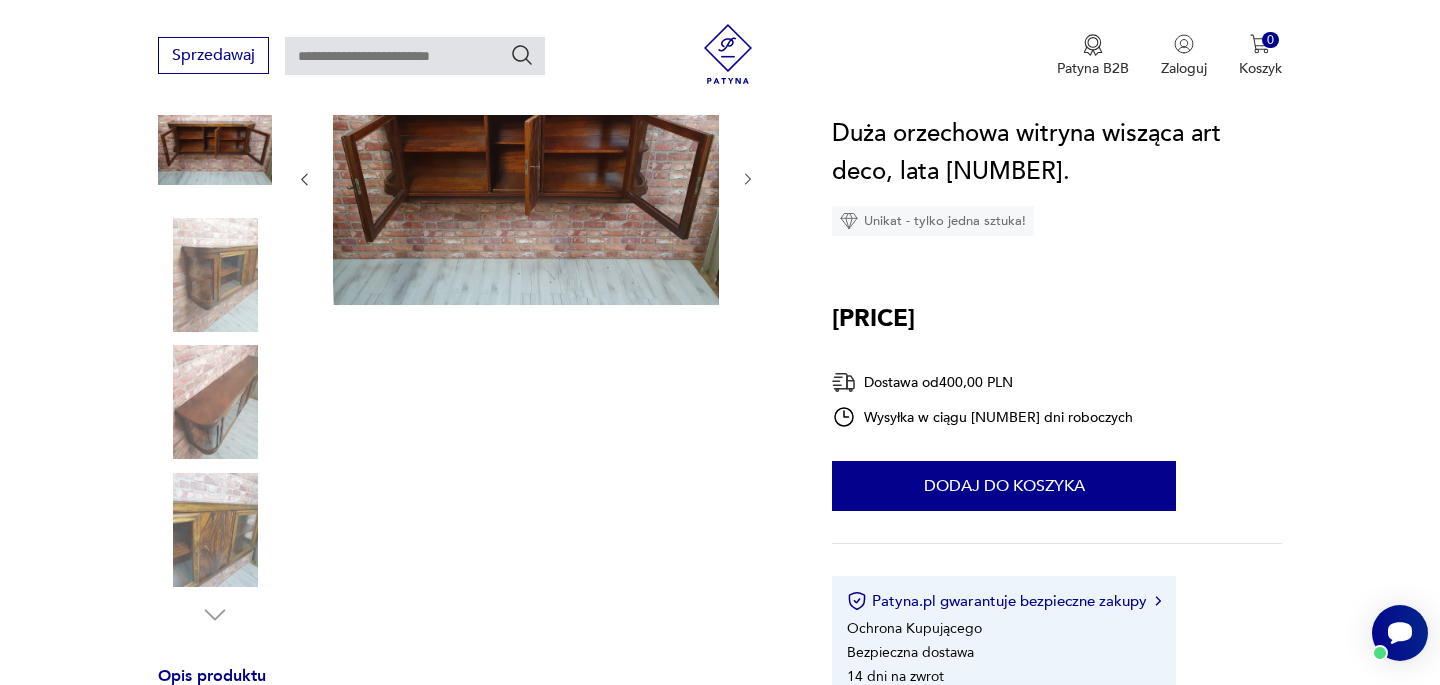 click at bounding box center (526, 177) 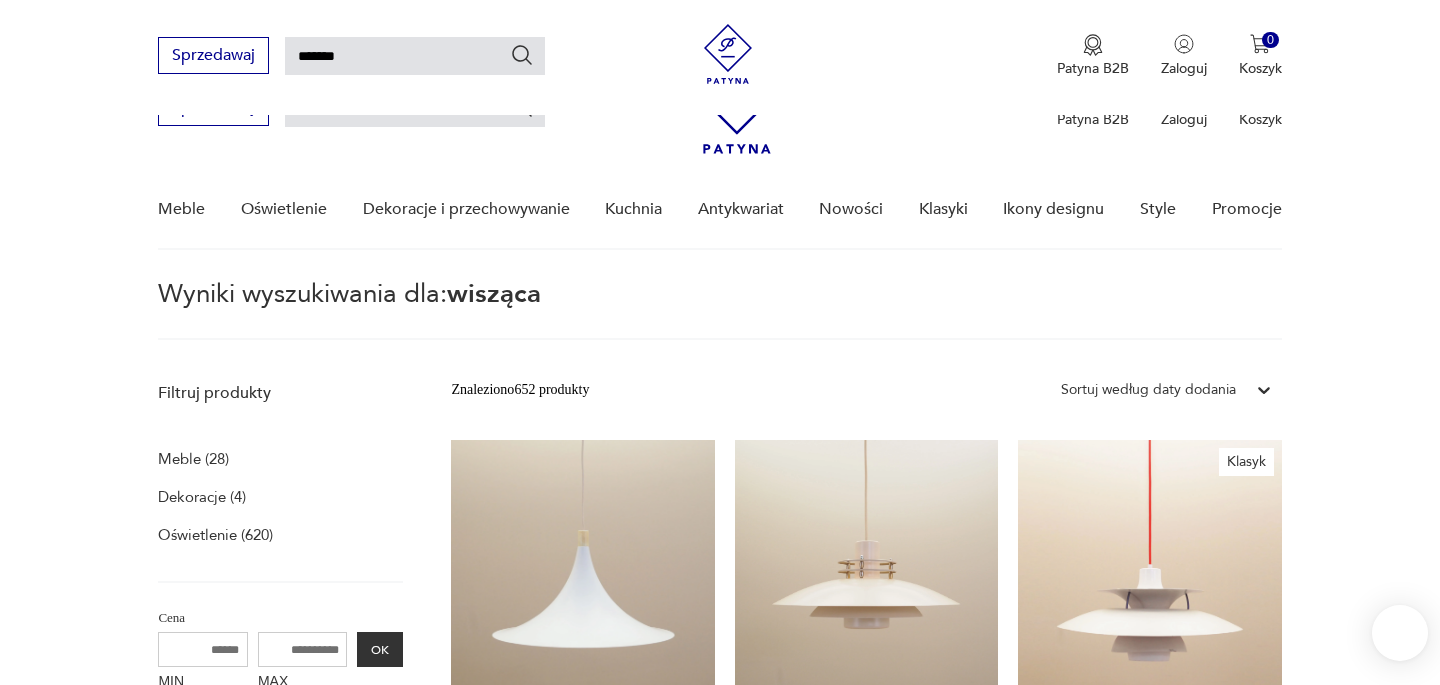 scroll, scrollTop: 587, scrollLeft: 0, axis: vertical 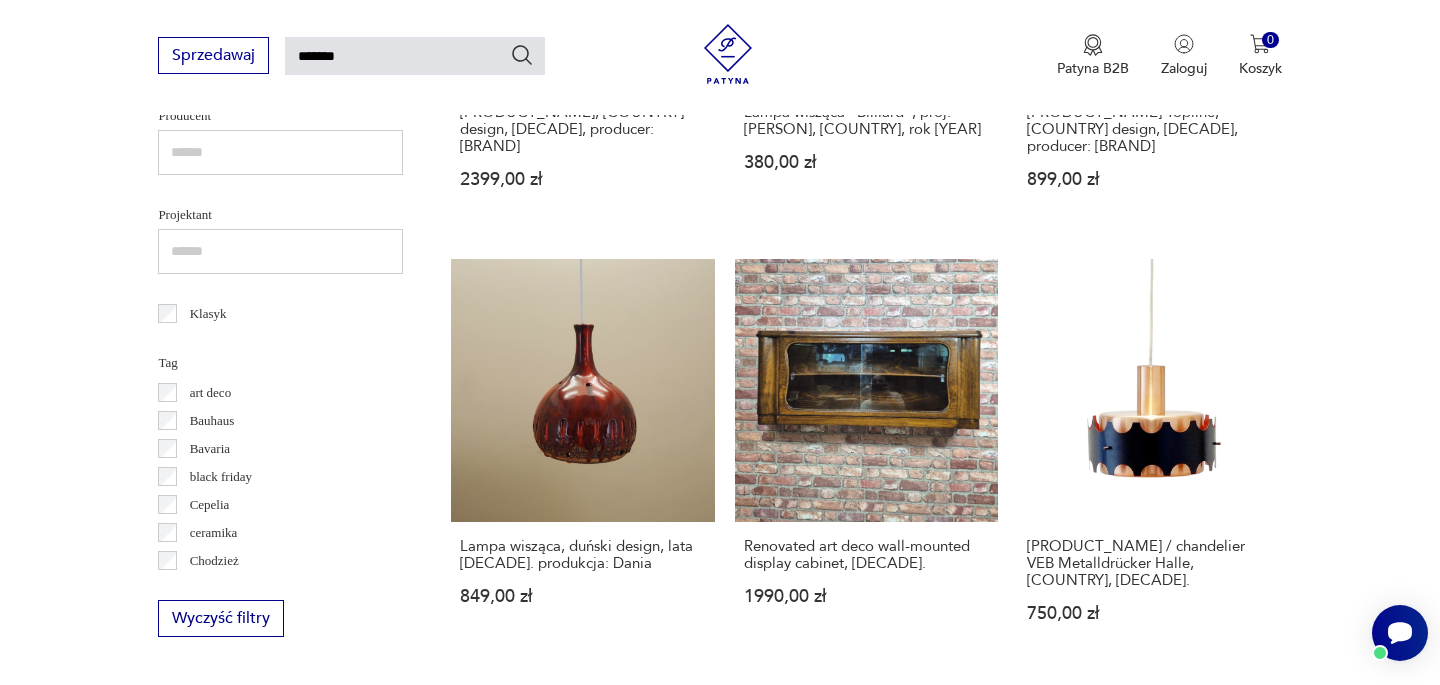 click on "Duża orzechowa witryna wisząca art deco, lata [DECADE]. [PRICE]" at bounding box center (1149, 885) 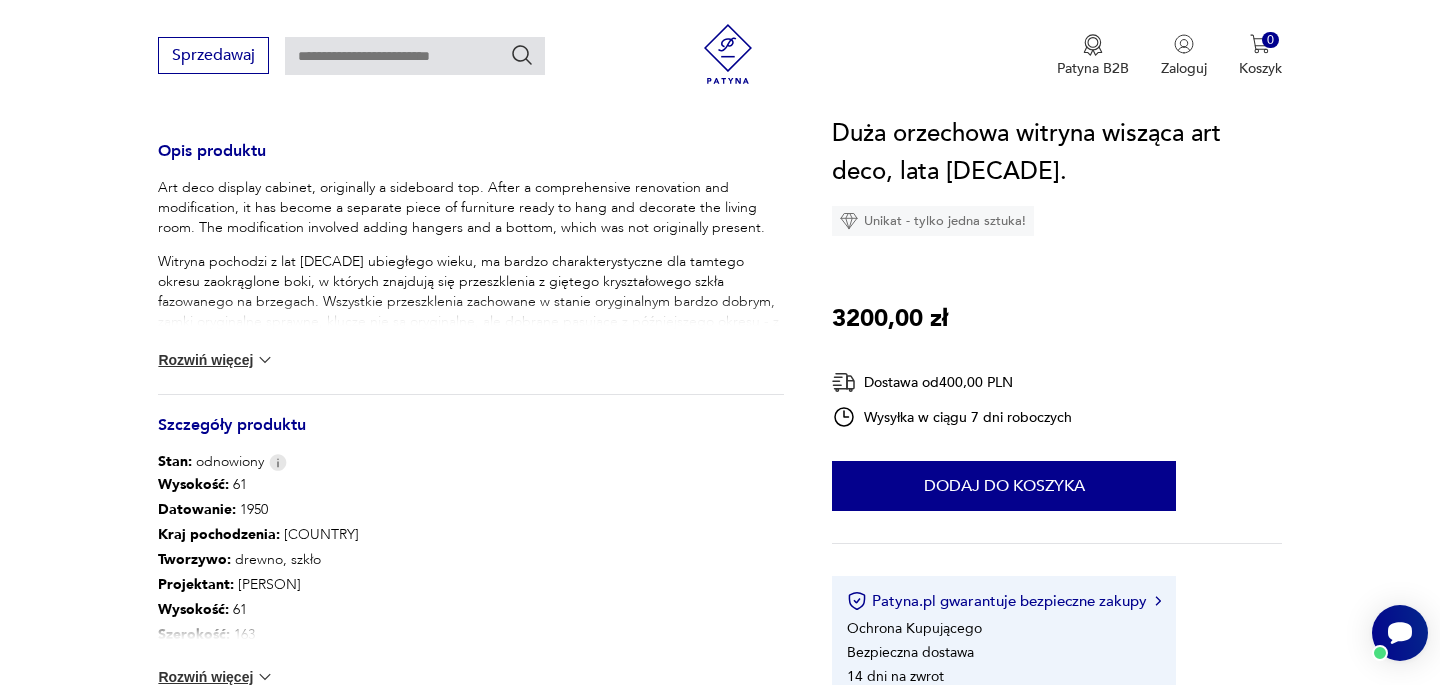 scroll, scrollTop: 866, scrollLeft: 0, axis: vertical 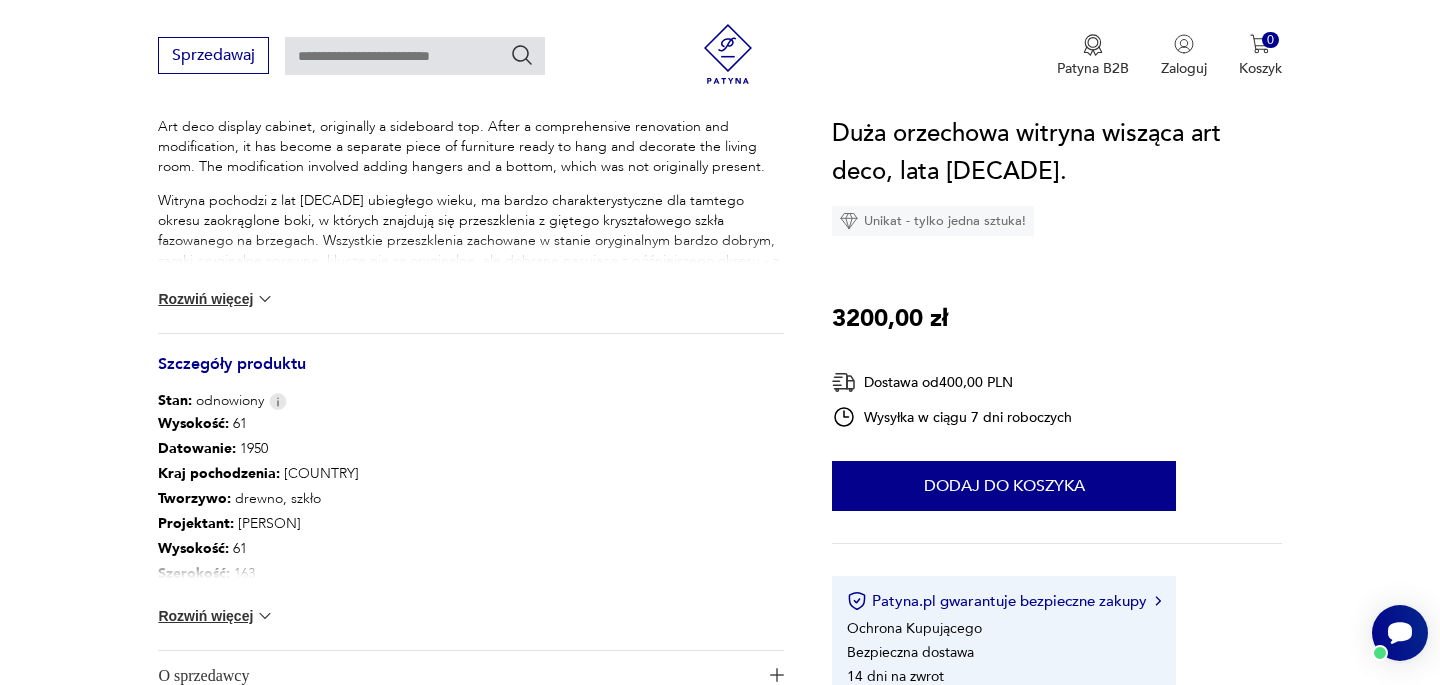 click at bounding box center (265, 299) 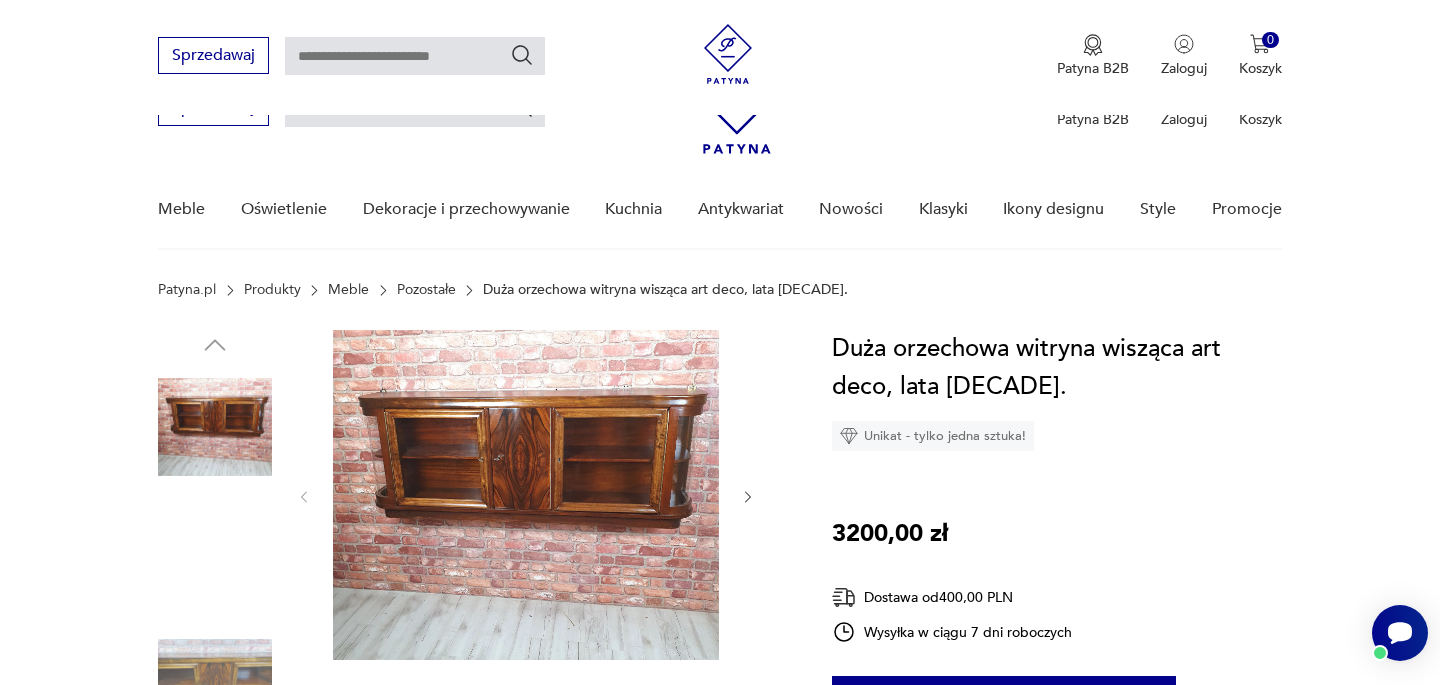 scroll, scrollTop: 479, scrollLeft: 0, axis: vertical 